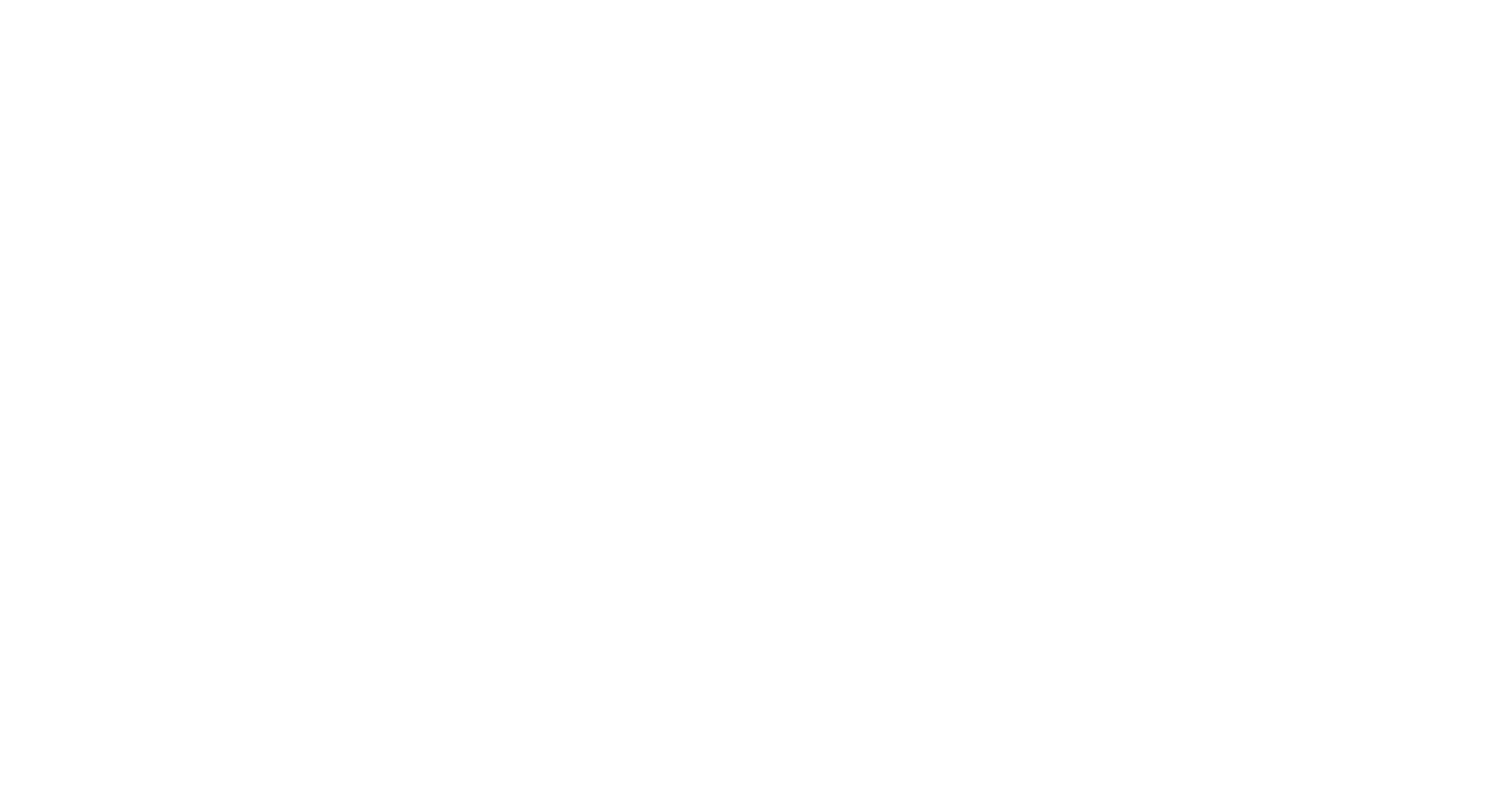 scroll, scrollTop: 0, scrollLeft: 0, axis: both 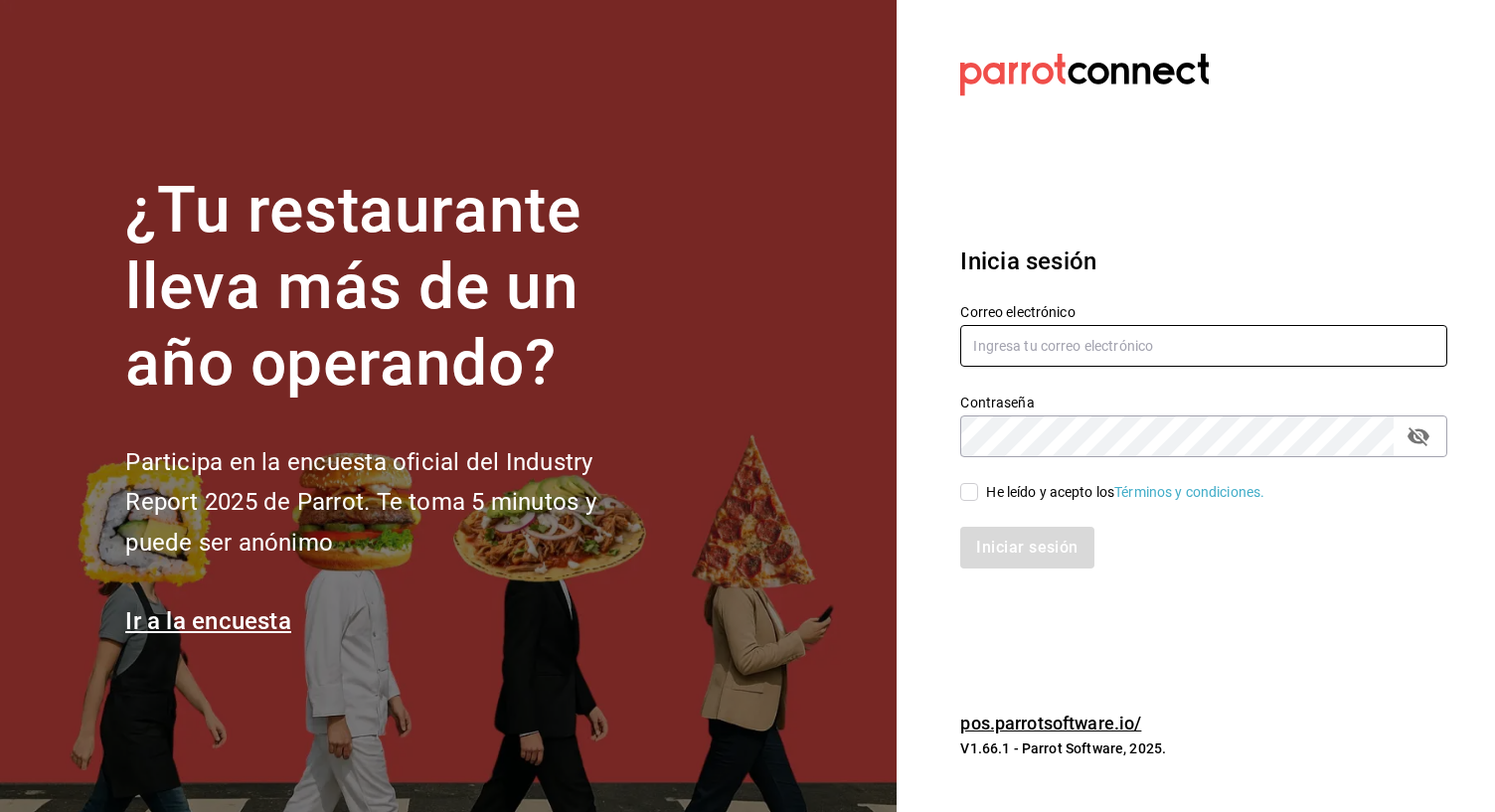 type on "[EMAIL]" 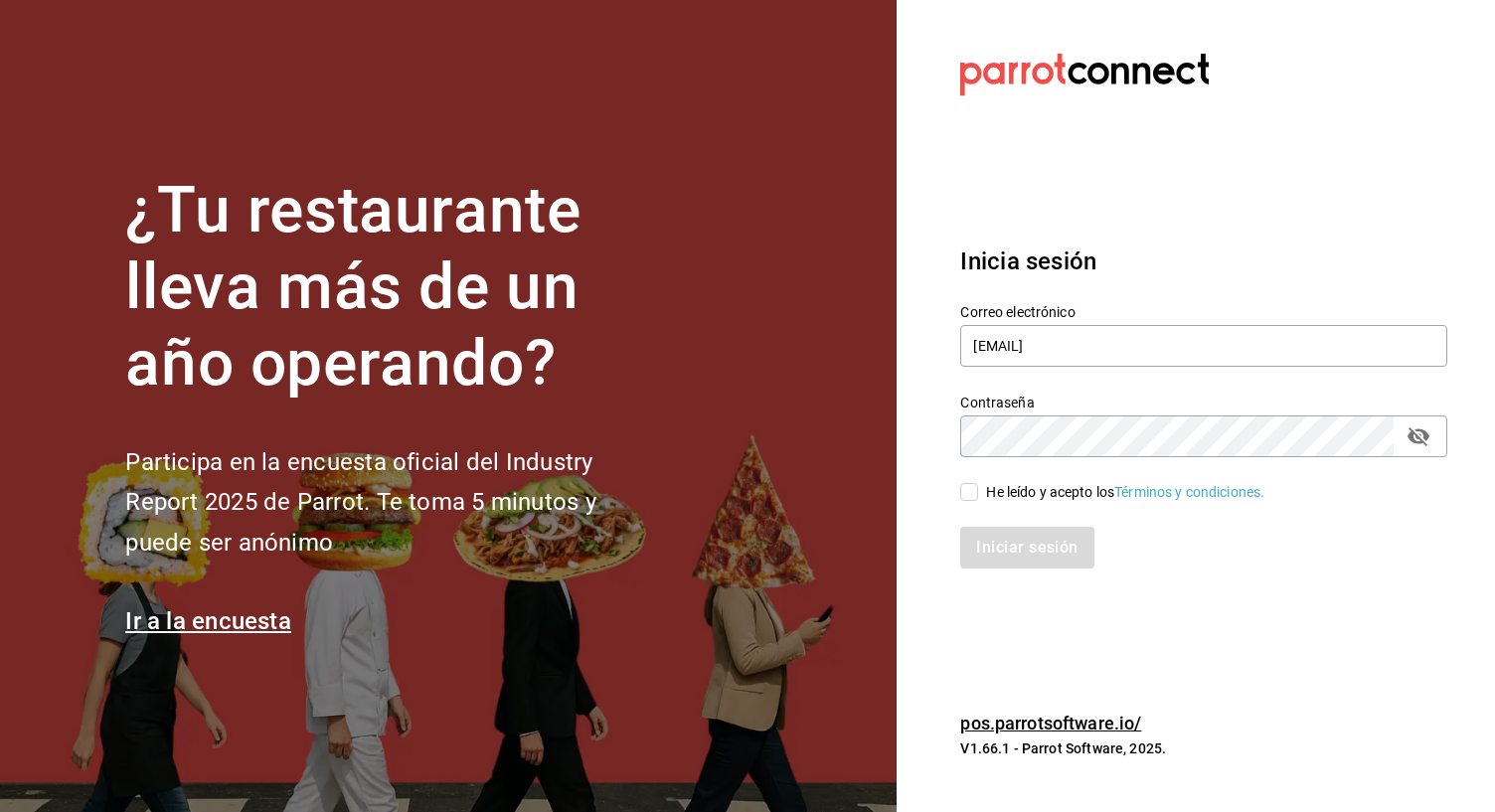 click on "He leído y acepto los  Términos y condiciones." at bounding box center [1121, 492] 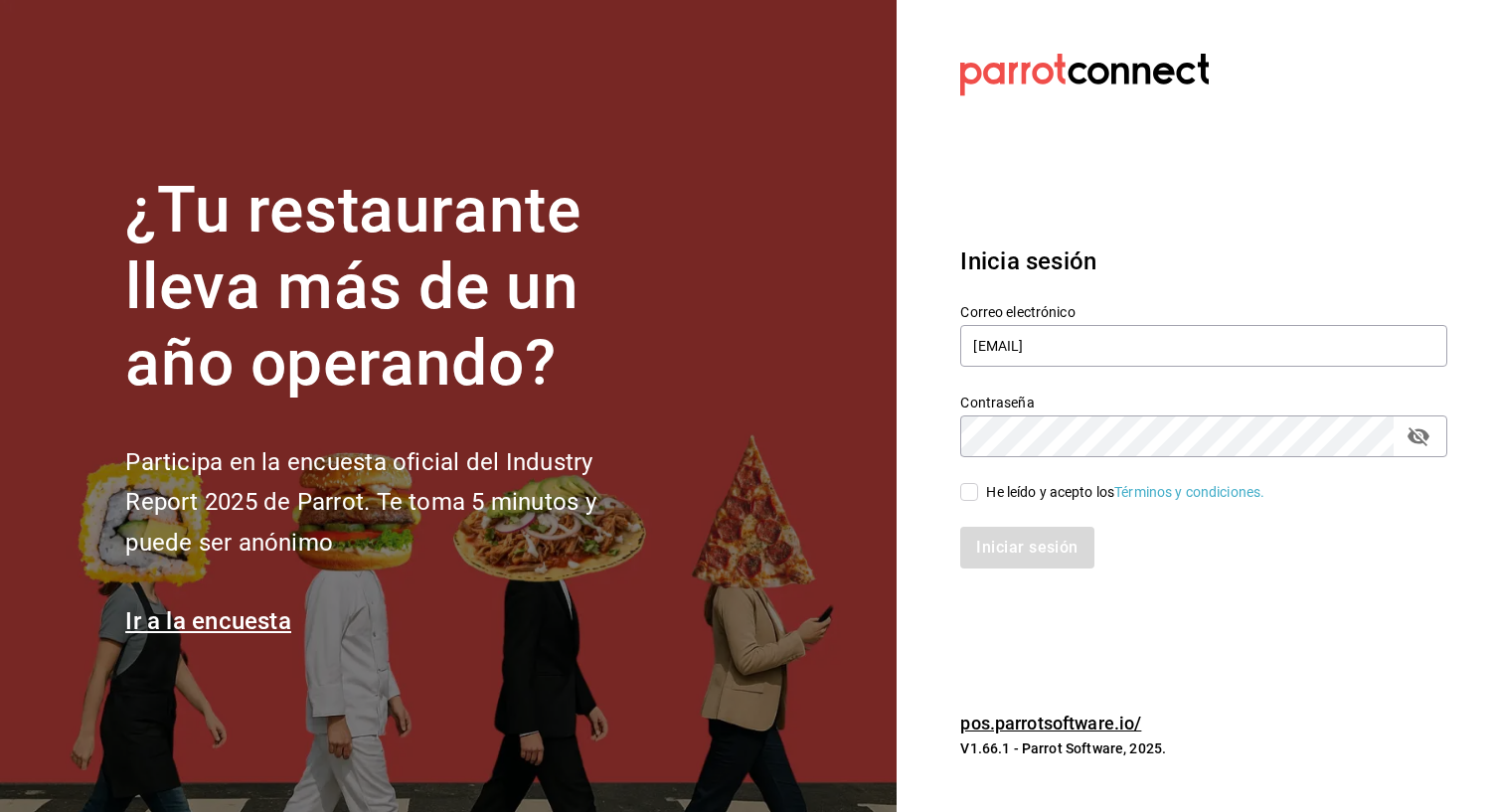 checkbox on "true" 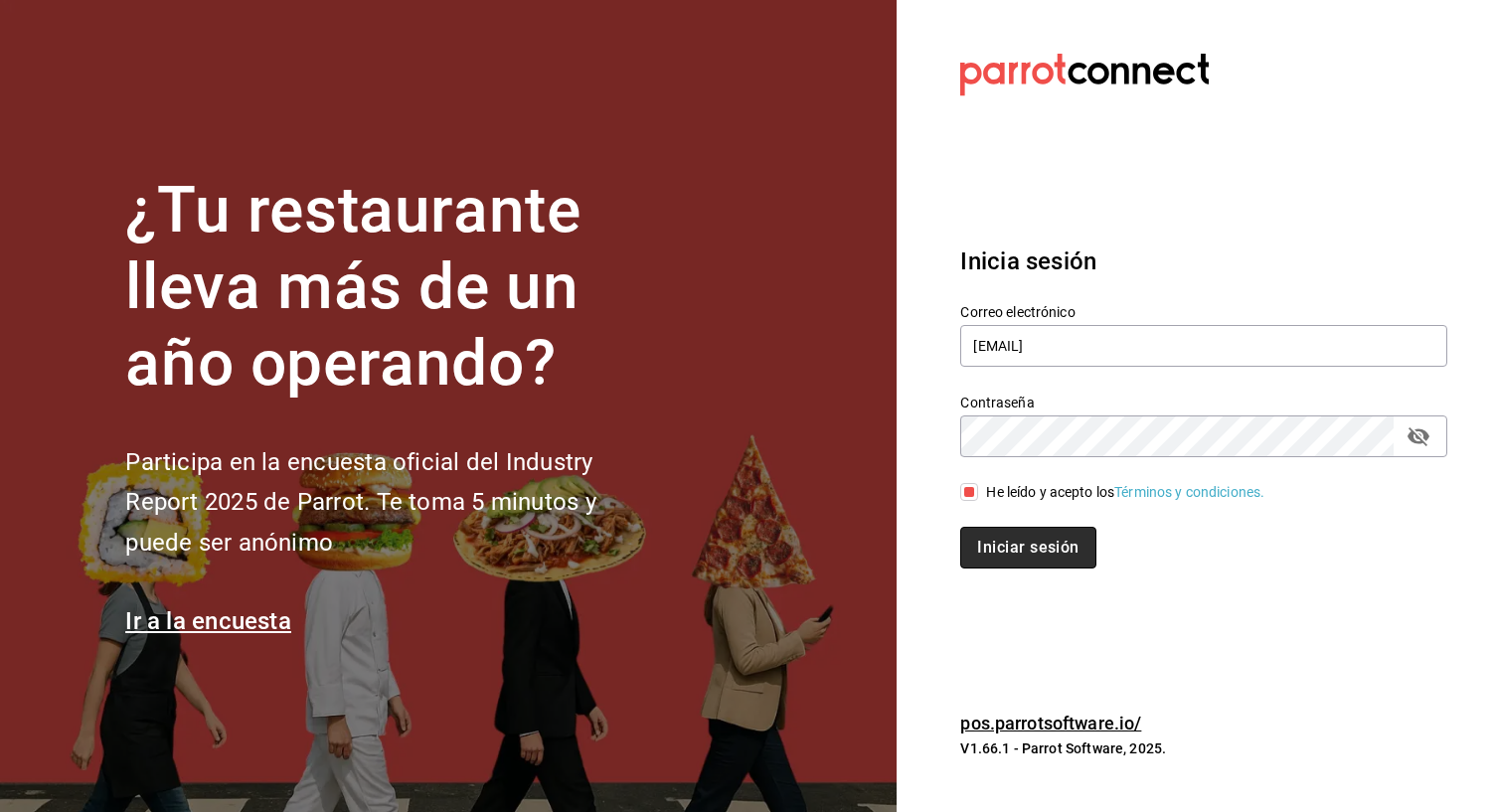 click on "Iniciar sesión" at bounding box center (1028, 548) 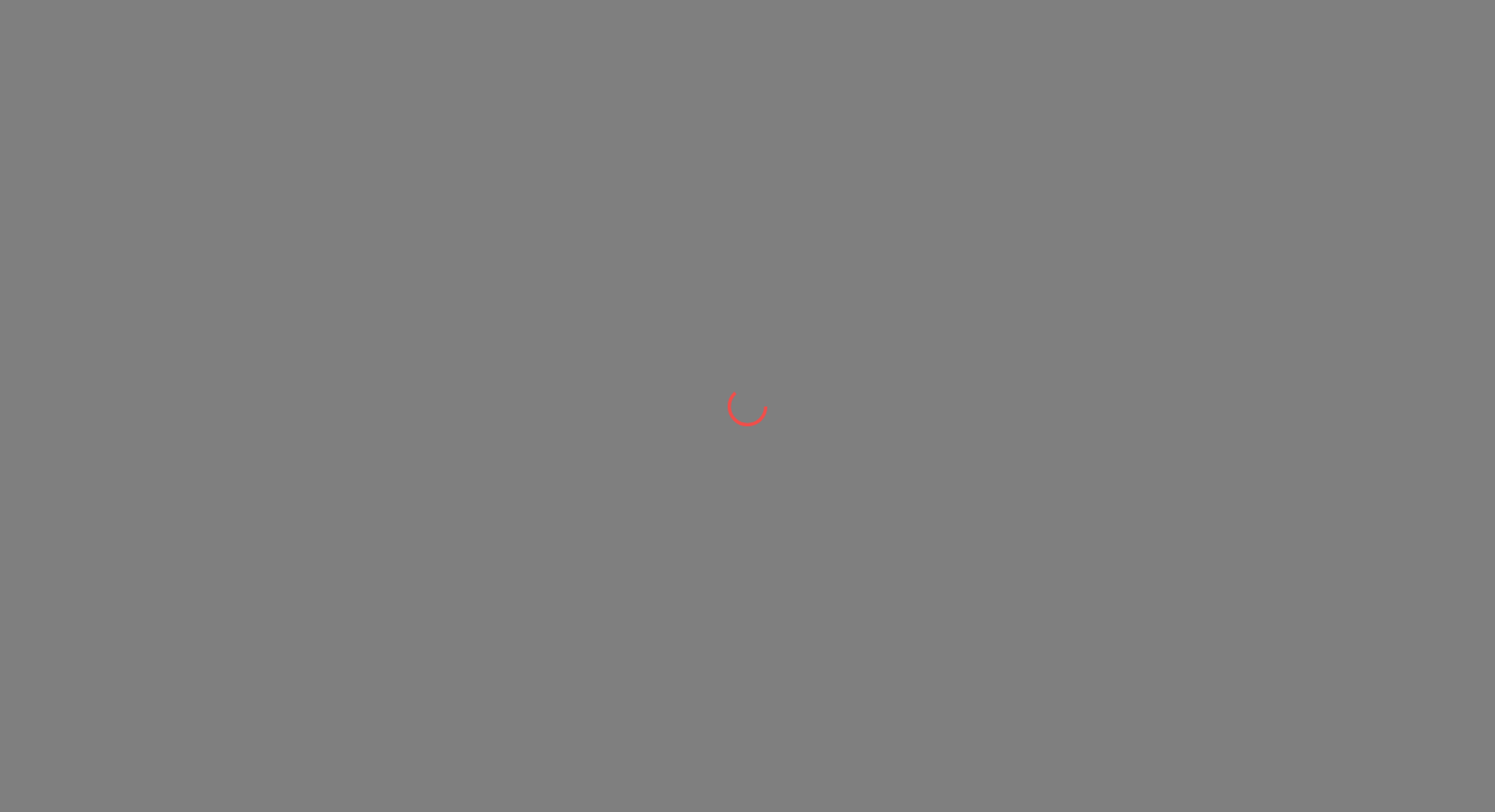 scroll, scrollTop: 0, scrollLeft: 0, axis: both 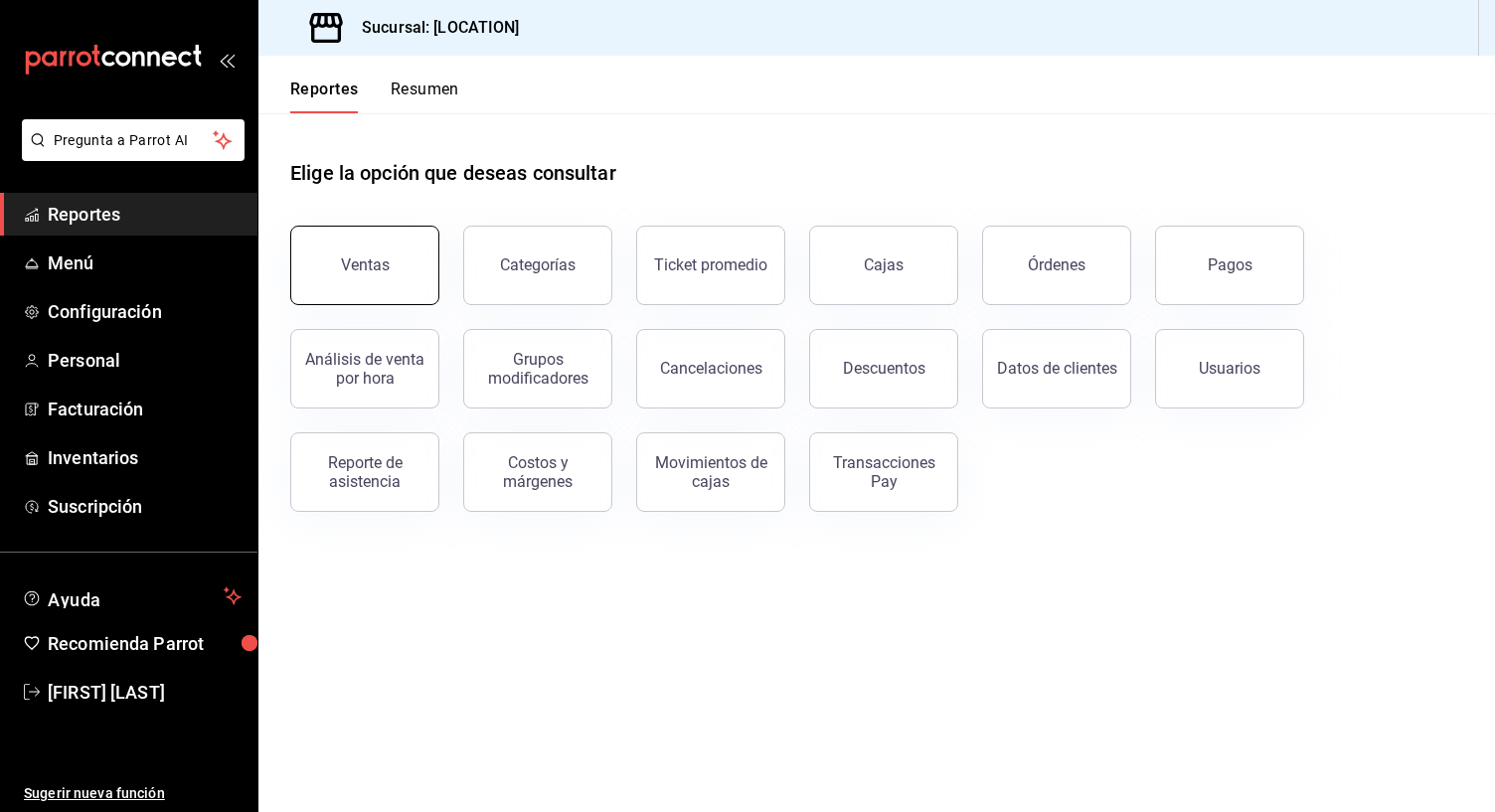 click on "Ventas" at bounding box center [365, 265] 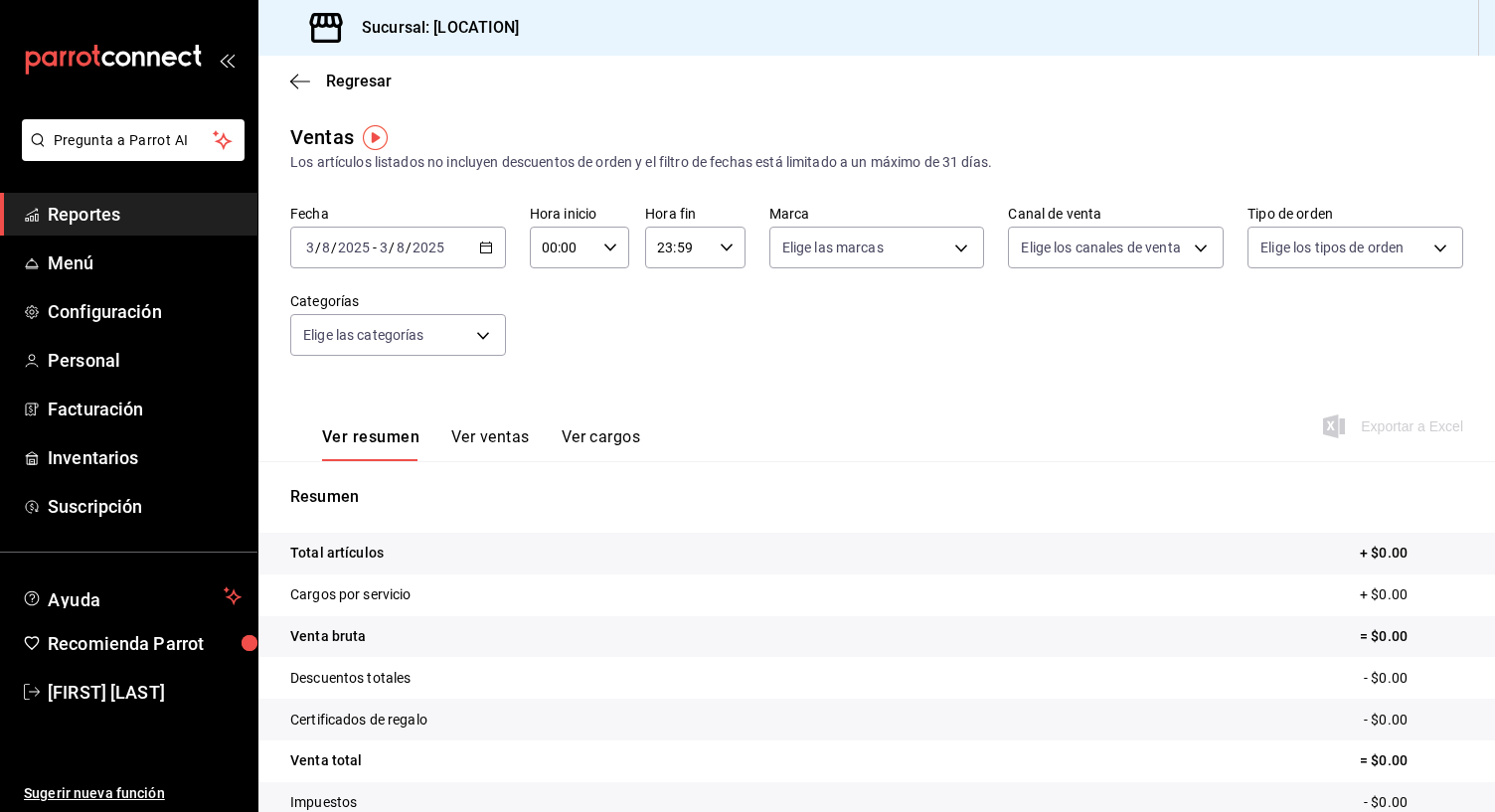 click 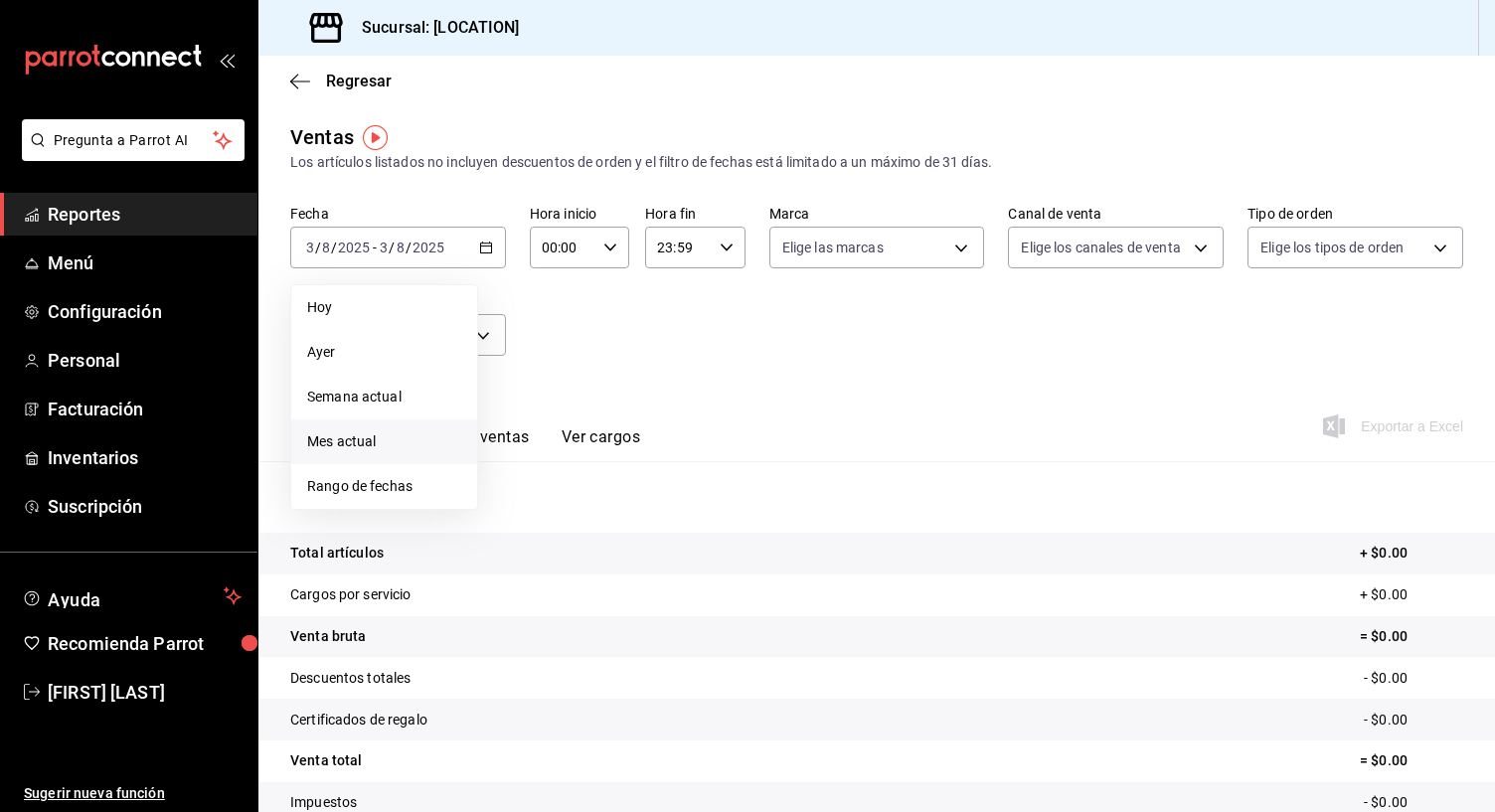 click on "Mes actual" at bounding box center (384, 441) 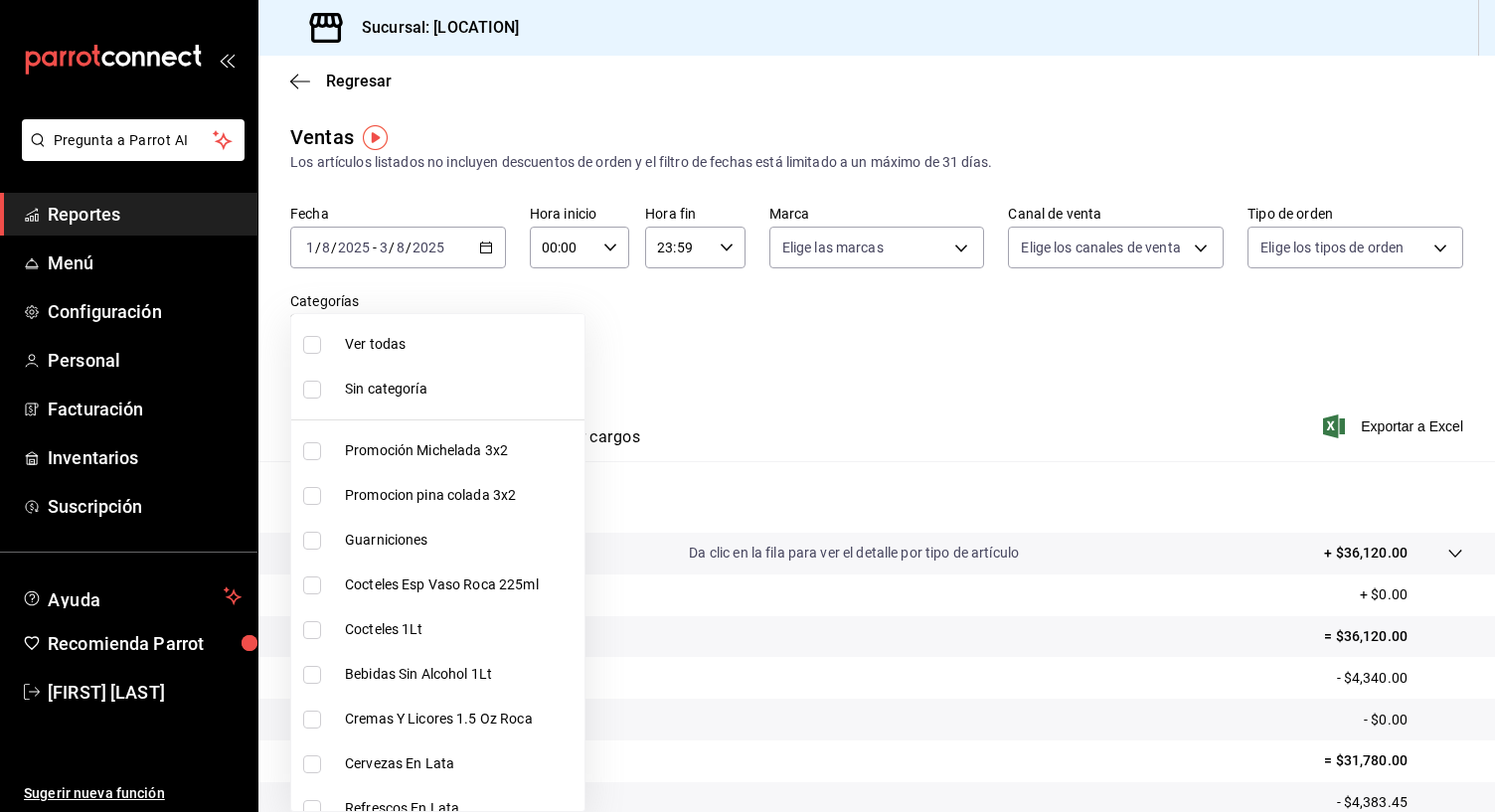 click on "Pregunta a Parrot AI Reportes   Menú   Configuración   Personal   Facturación   Inventarios   Suscripción   Ayuda Recomienda Parrot   [FIRST] [LAST]   Sugerir nueva función   Sucursal: [LOCATION] Regresar Ventas Los artículos listados no incluyen descuentos de orden y el filtro de fechas está limitado a un máximo de 31 días. Fecha [DATE] 1 / [DATE] - [DATE] 3 / [DATE] Hora inicio 00:00 Hora inicio Hora fin 23:59 Hora fin Marca Elige las marcas Canal de venta Elige los canales de venta Tipo de orden Elige los tipos de orden Categorías Elige las categorías Ver resumen Ver ventas Ver cargos Exportar a Excel Resumen Total artículos Da clic en la fila para ver el detalle por tipo de artículo + $36,120.00 Cargos por servicio + $0.00 Venta bruta = $36,120.00 Descuentos totales - $4,340.00 Certificados de regalo - $0.00 Venta total = $31,780.00 Impuestos - $4,383.45 Venta neta = $27,396.55 Pregunta a Parrot AI Reportes   Menú   Configuración   Personal   Facturación       Ayuda" at bounding box center [748, 406] 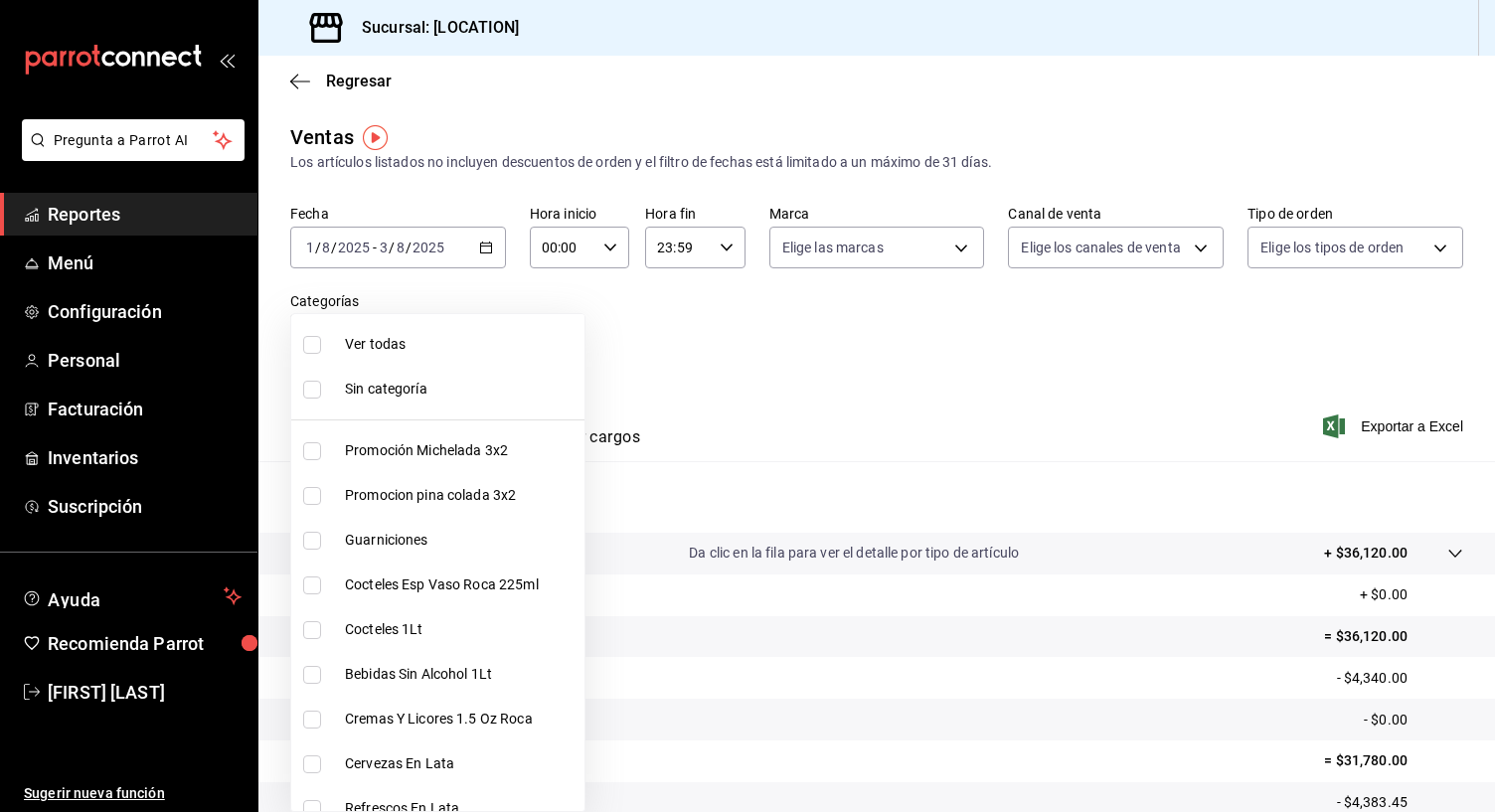 click on "Ver todas" at bounding box center [437, 344] 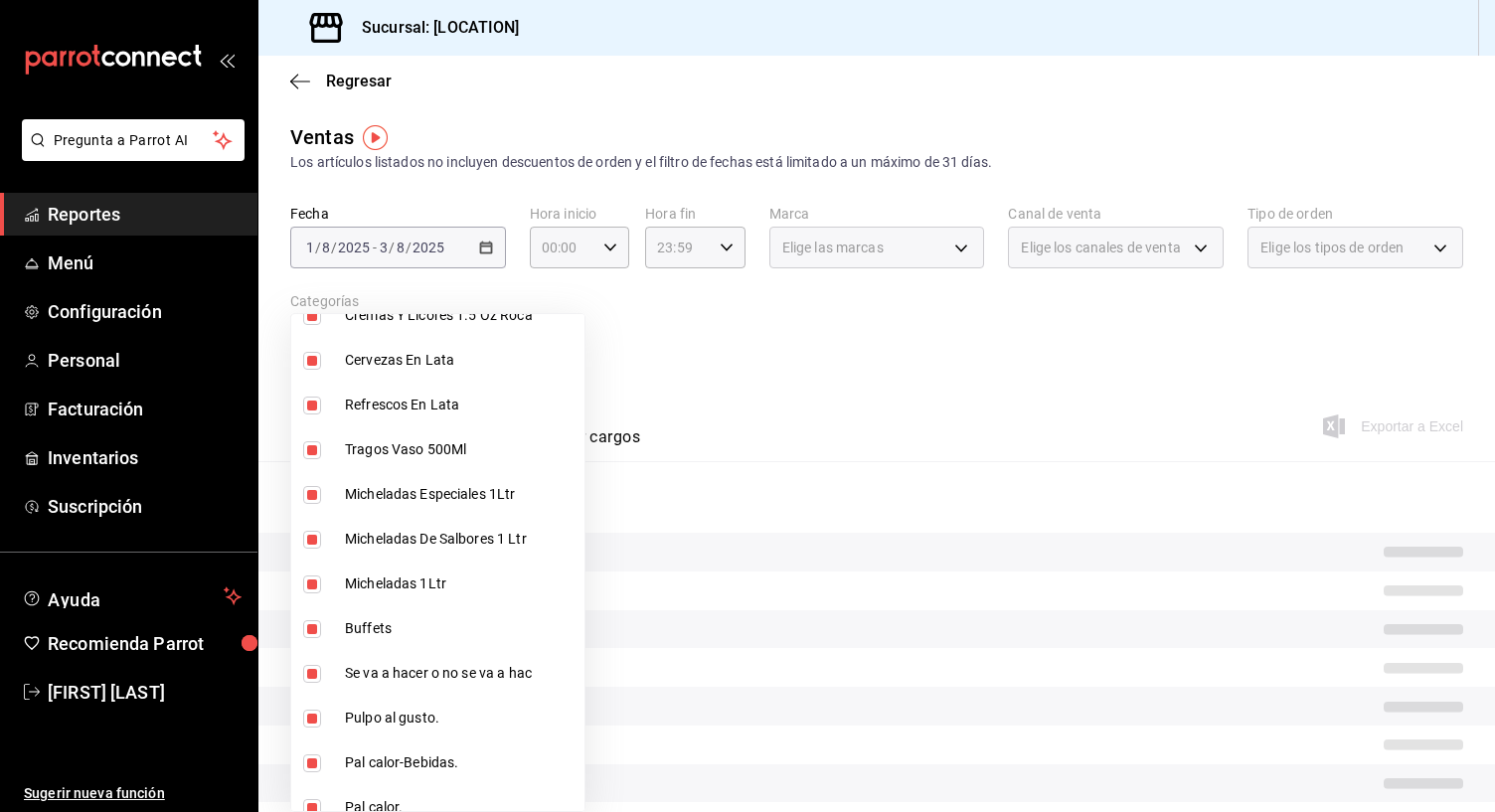 scroll, scrollTop: 409, scrollLeft: 0, axis: vertical 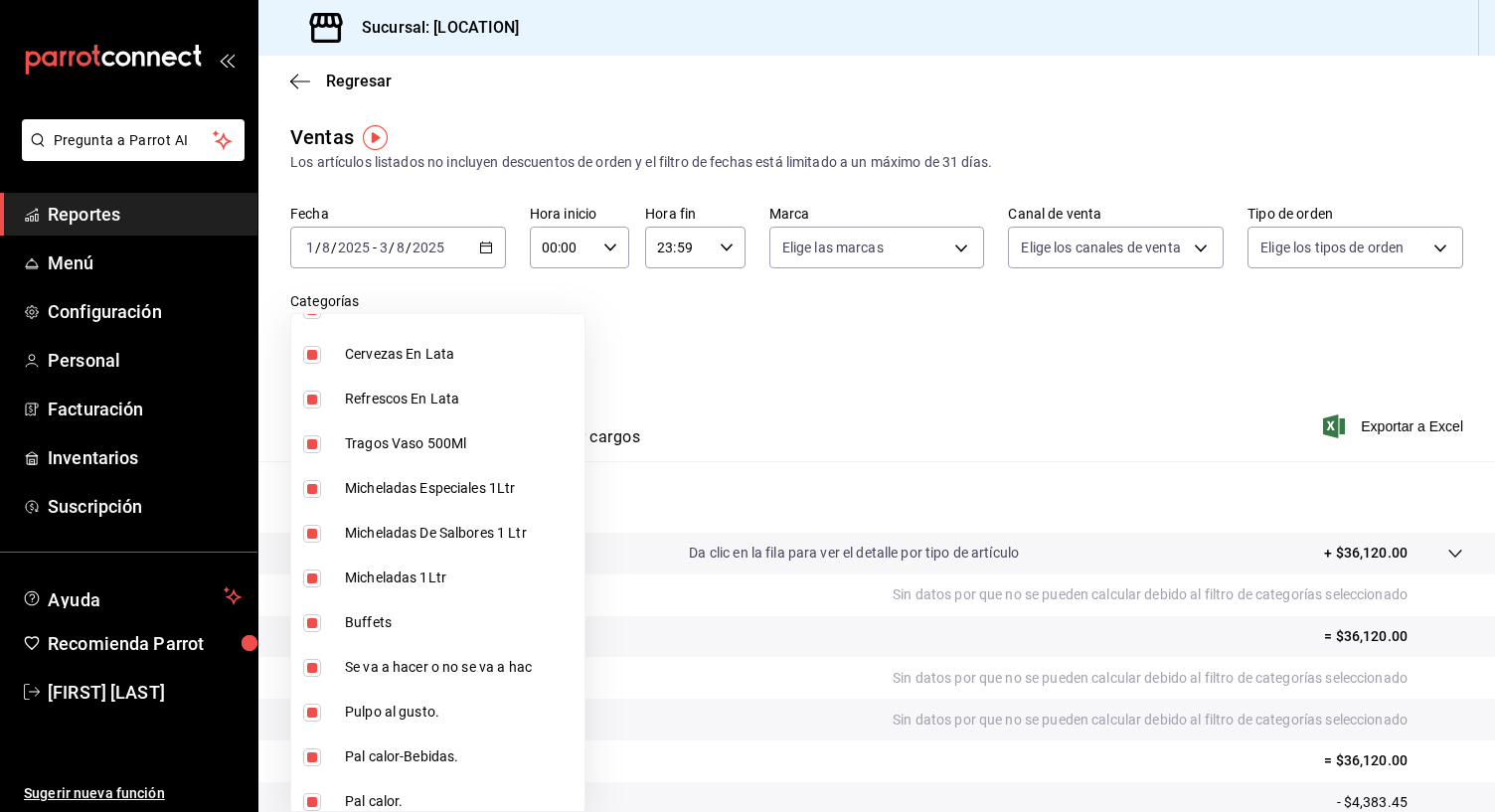 click at bounding box center [312, 623] 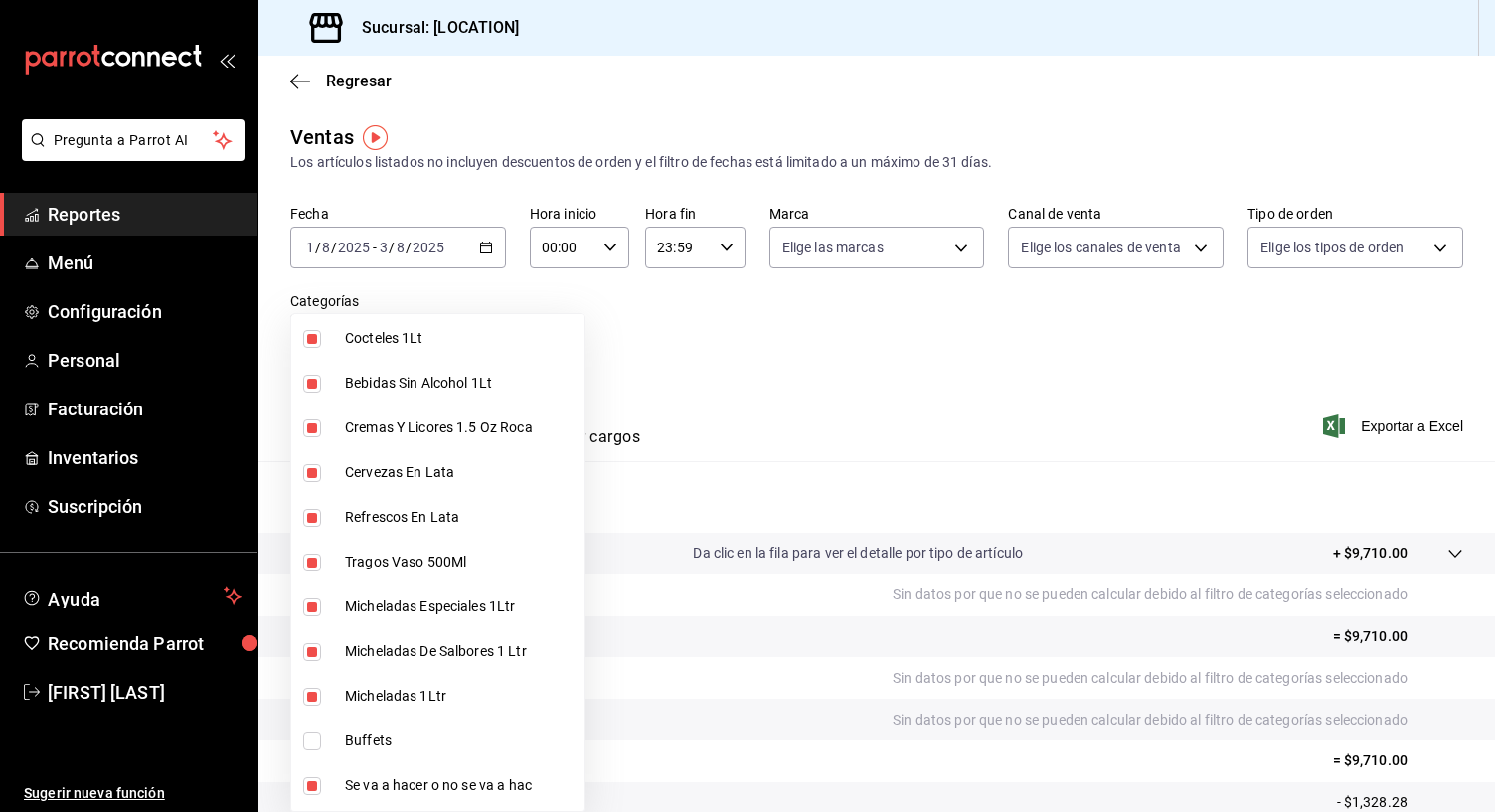 scroll, scrollTop: 264, scrollLeft: 0, axis: vertical 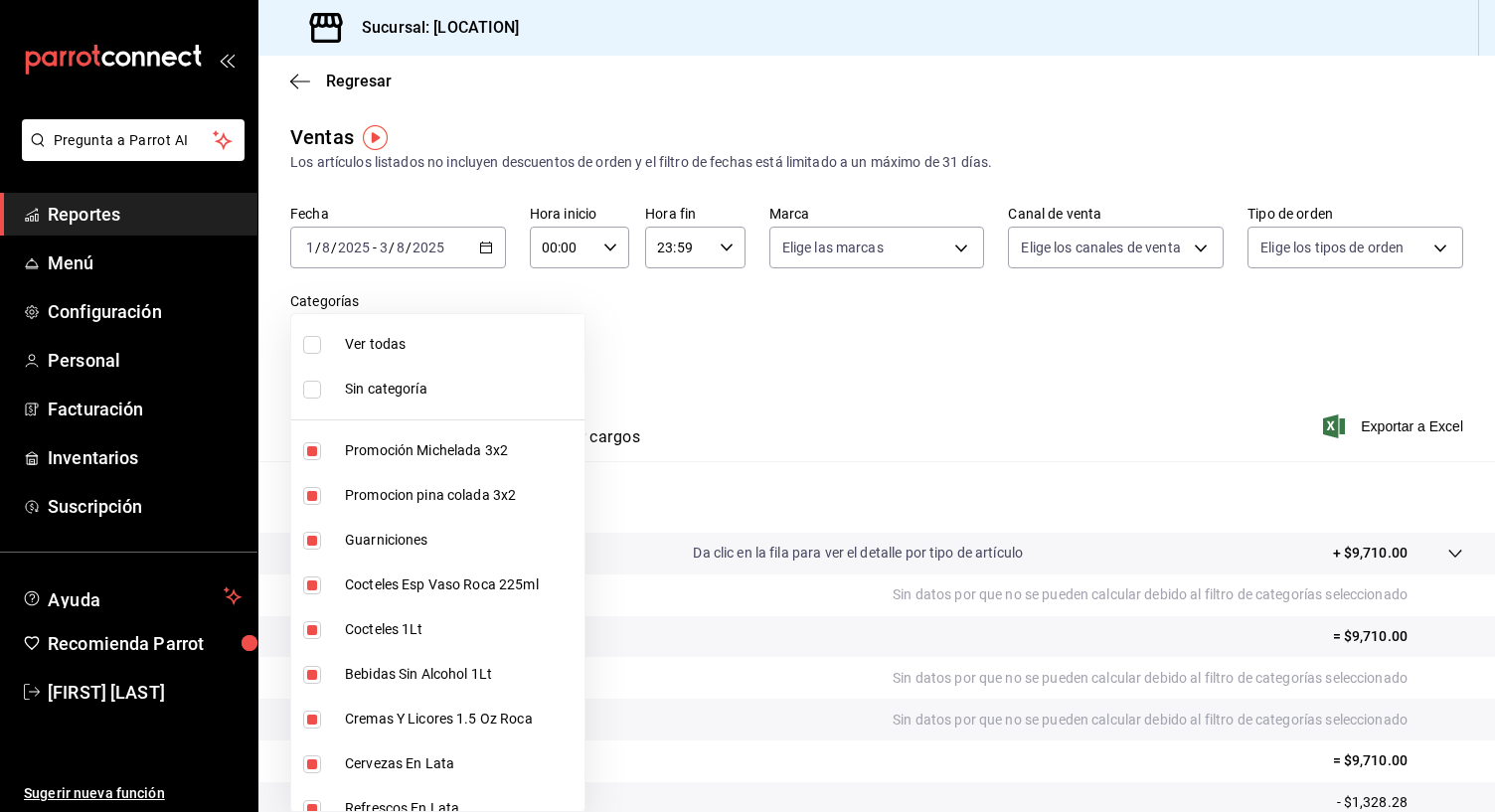 click at bounding box center [312, 345] 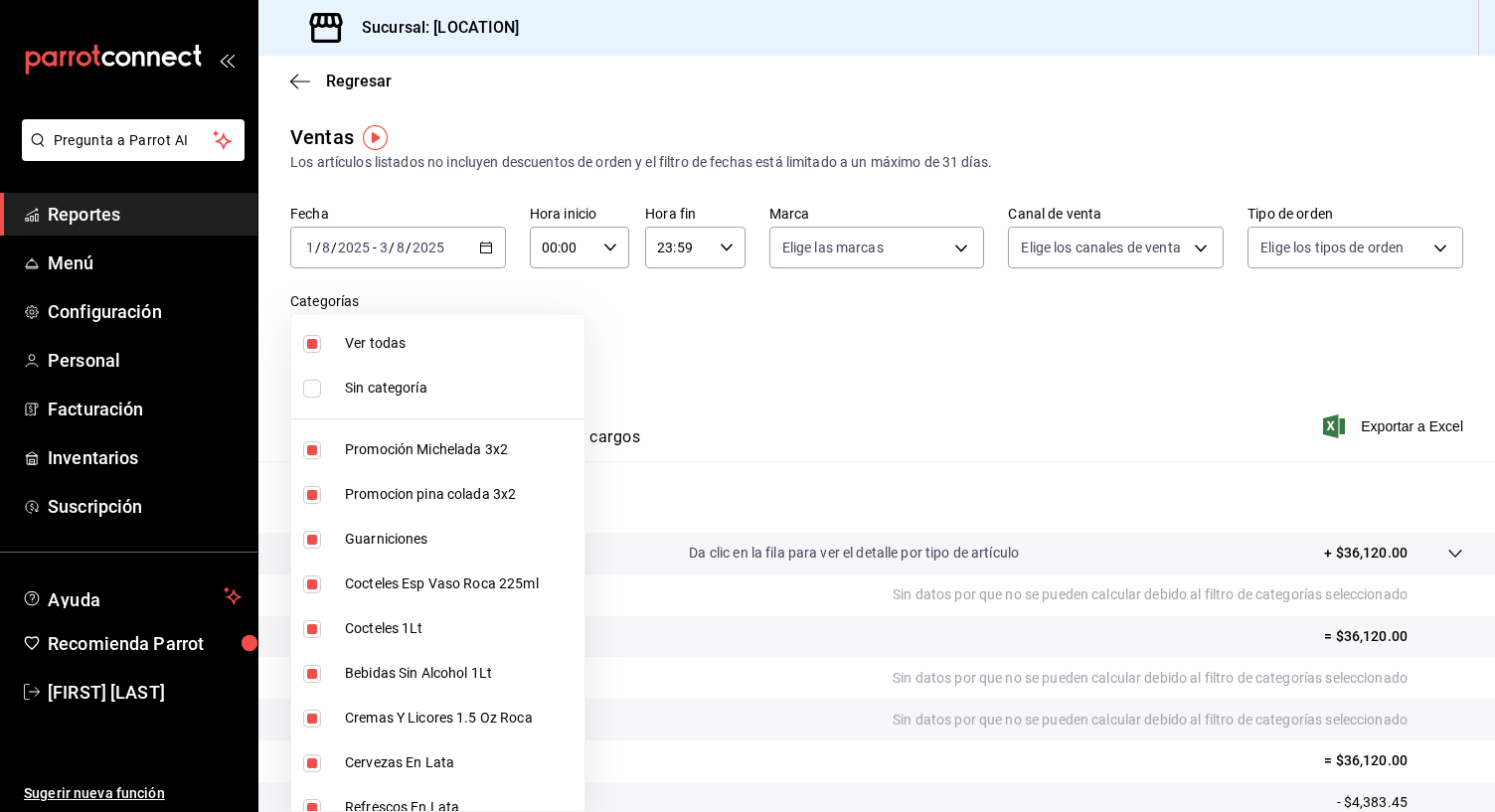 click at bounding box center (312, 344) 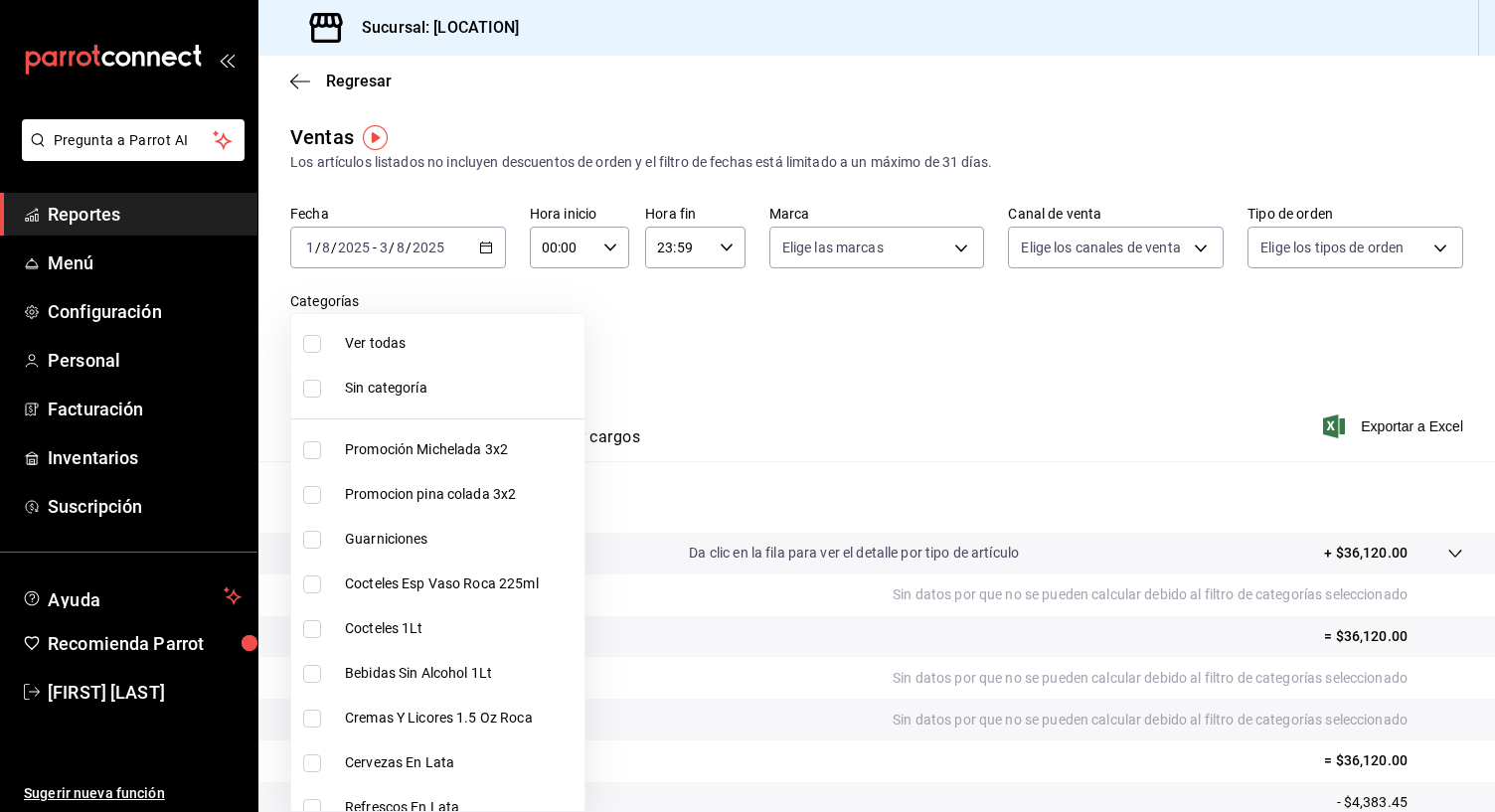 type 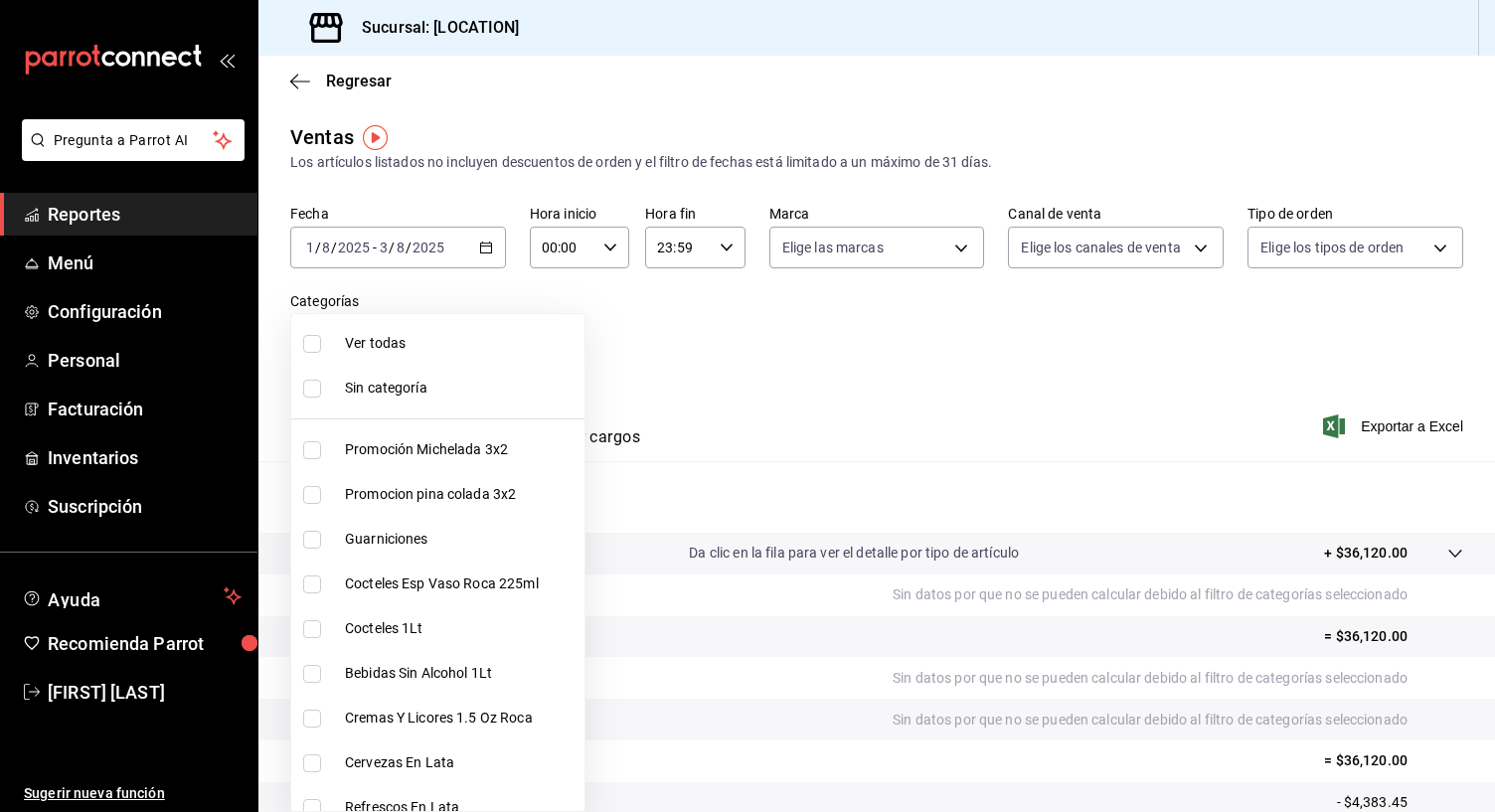 checkbox on "false" 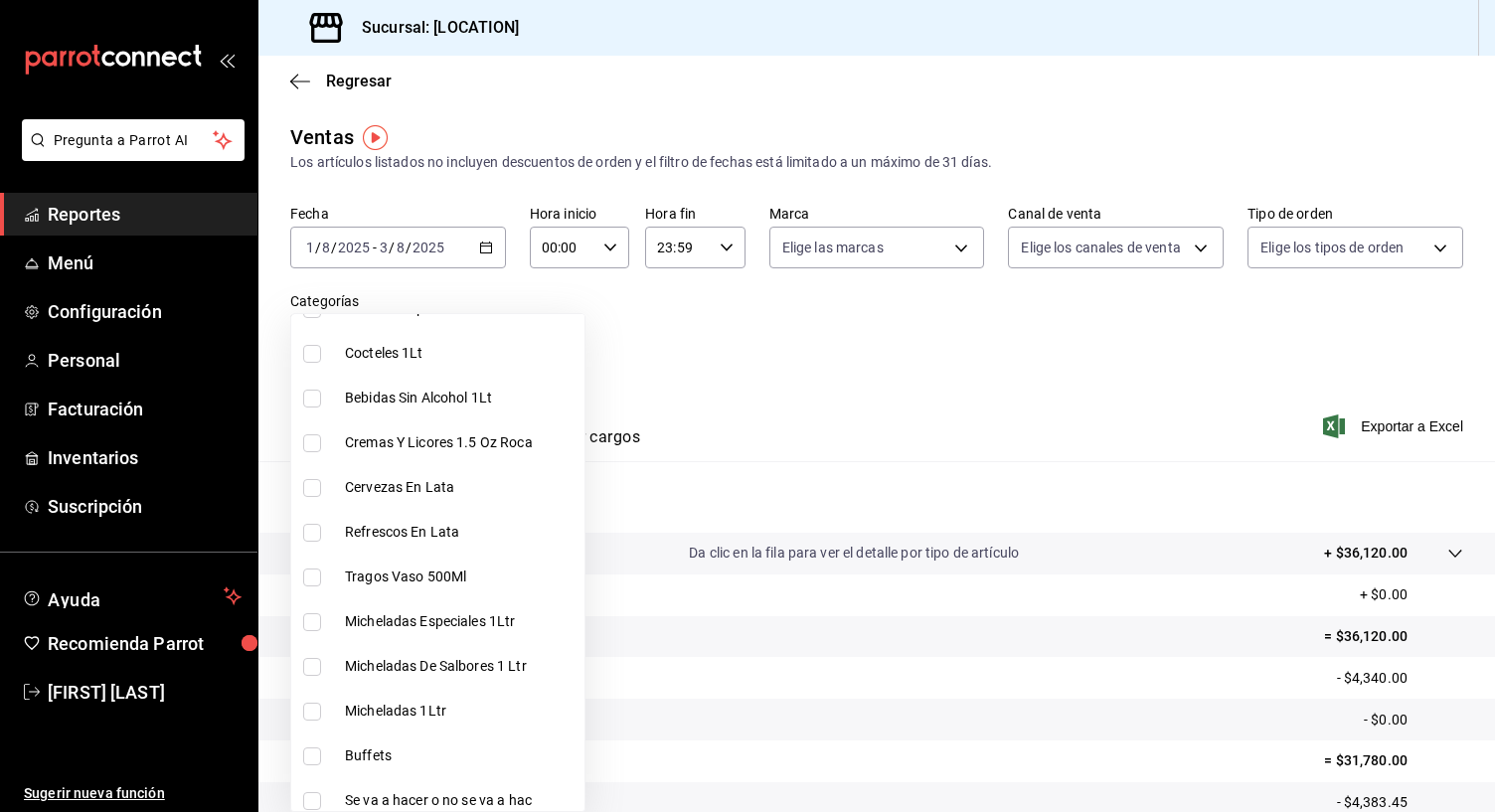 scroll, scrollTop: 484, scrollLeft: 0, axis: vertical 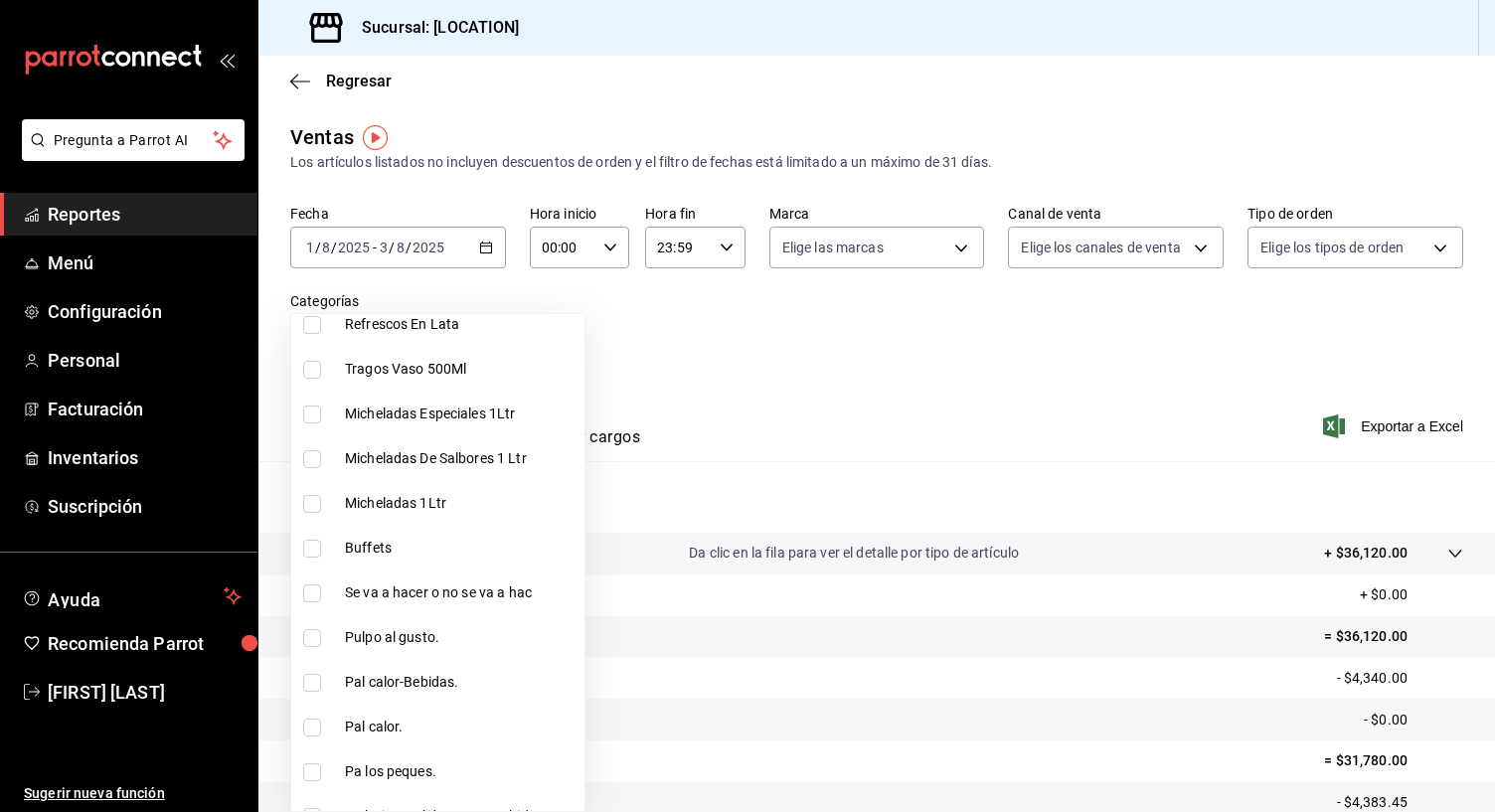 click at bounding box center (312, 549) 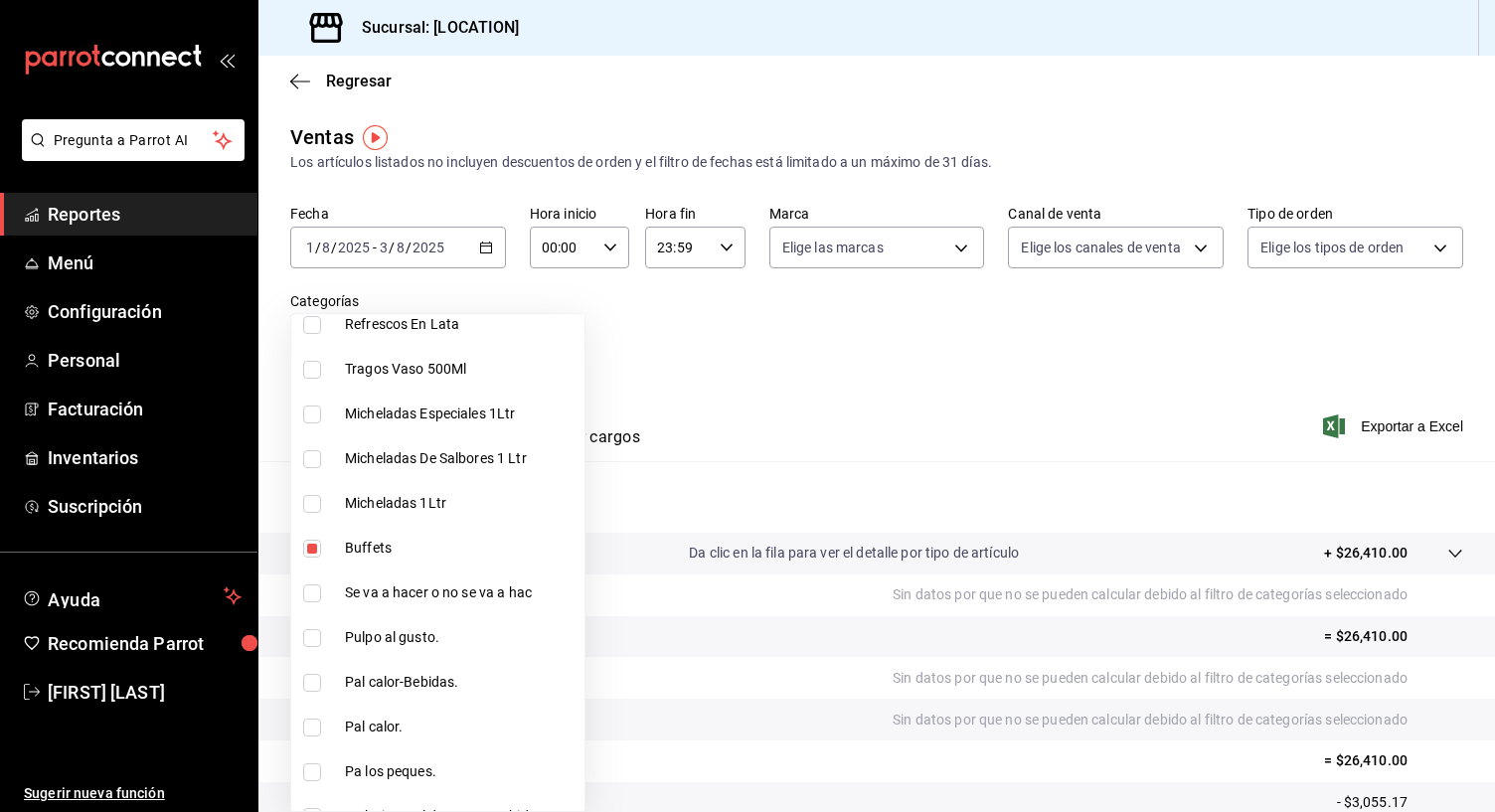 click at bounding box center [312, 325] 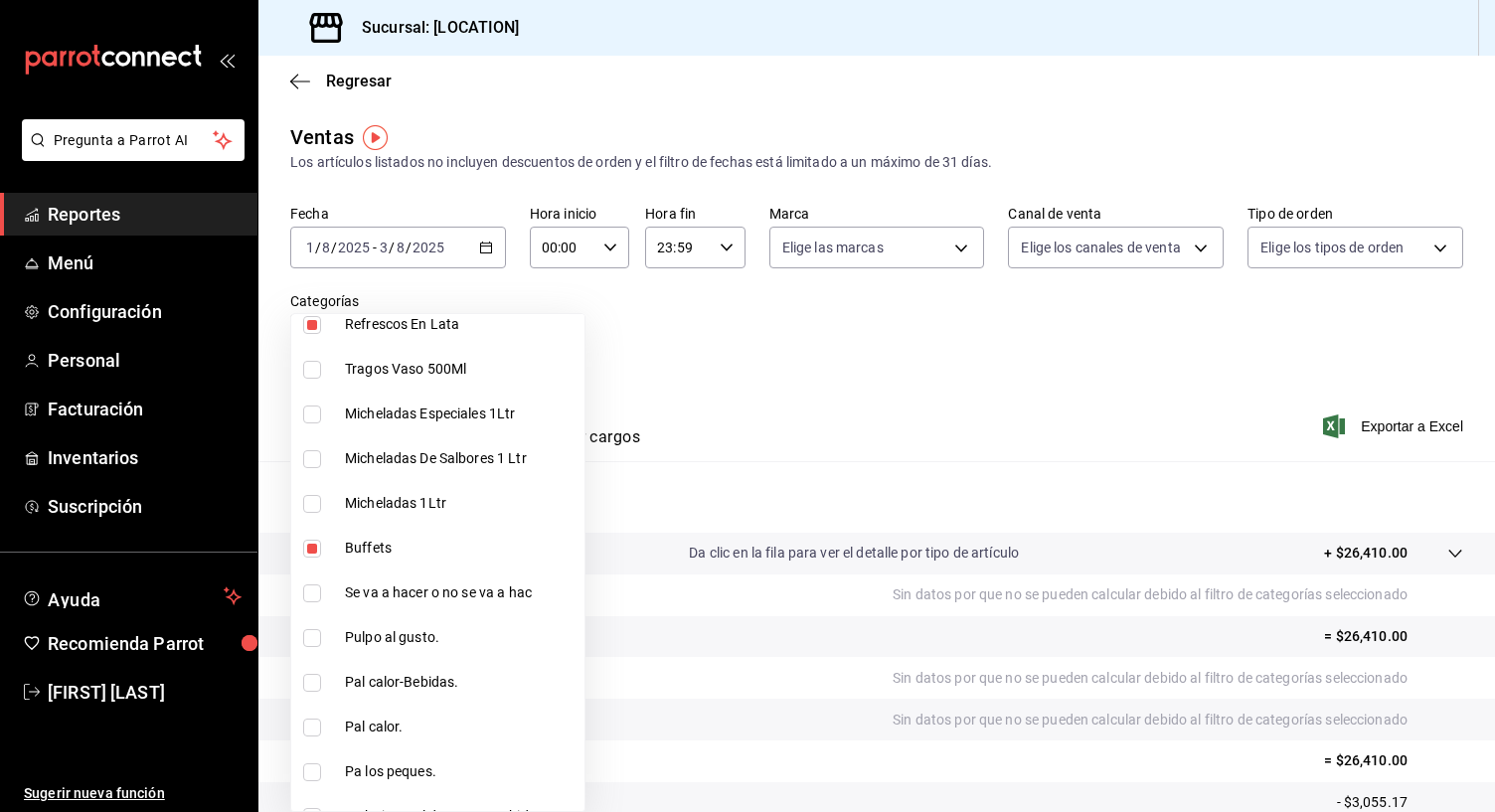 type on "a6ccece2-b5e1-4d3d-ae72-43ec26be992e,4af8406c-7e7c-455a-b571-586e854084e6" 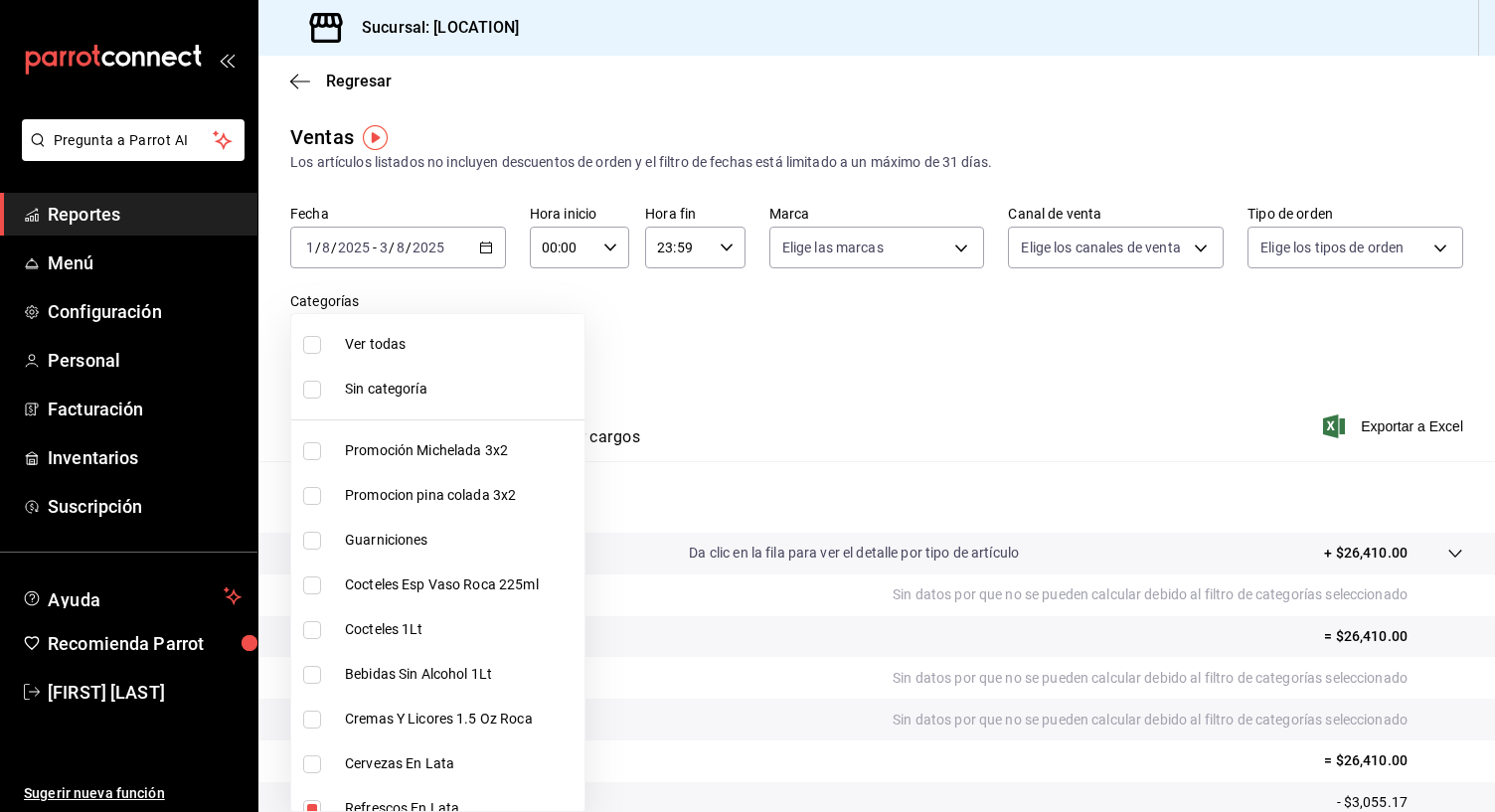 scroll, scrollTop: 0, scrollLeft: 0, axis: both 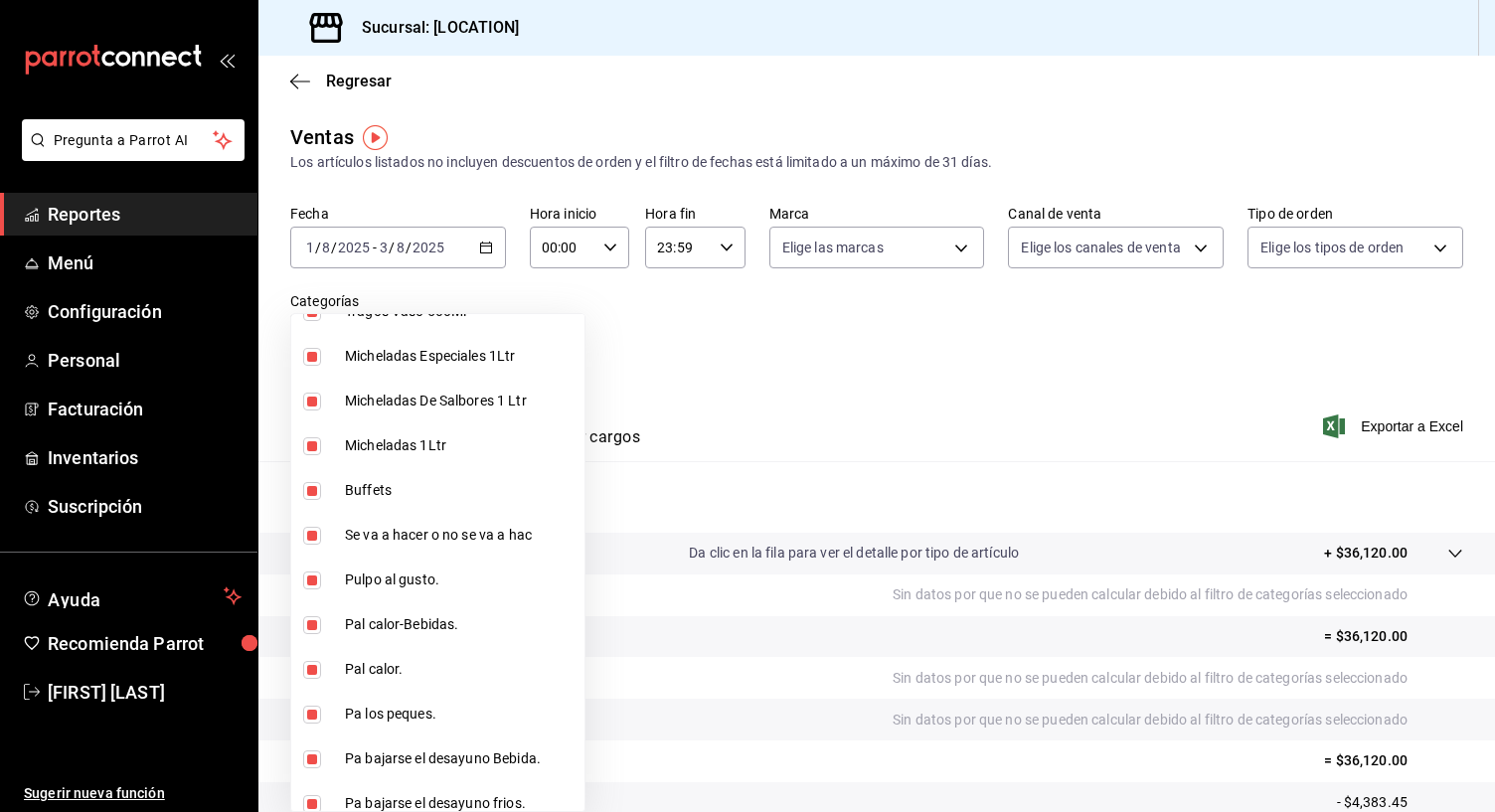 click at bounding box center (312, 491) 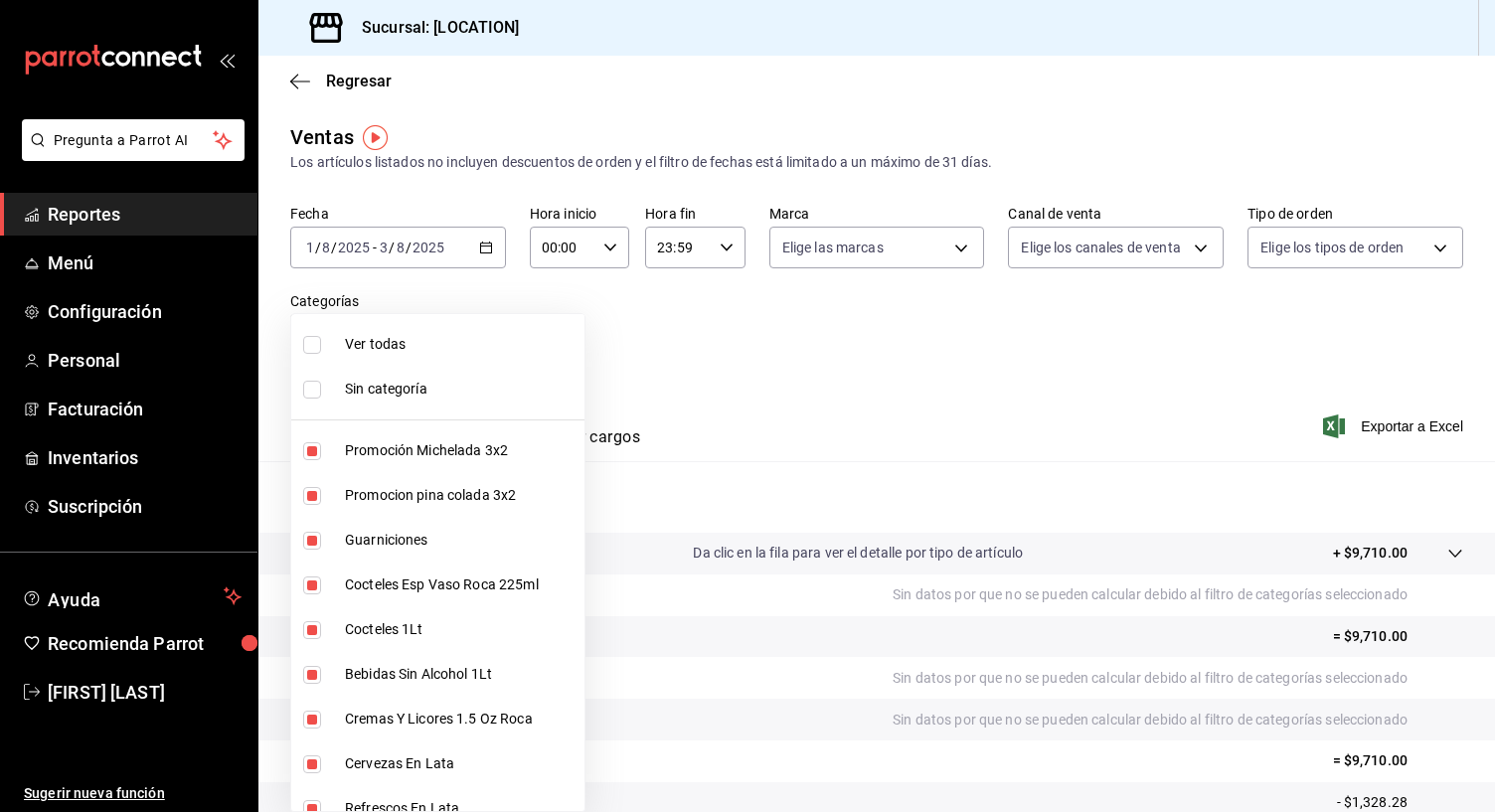 scroll, scrollTop: 0, scrollLeft: 0, axis: both 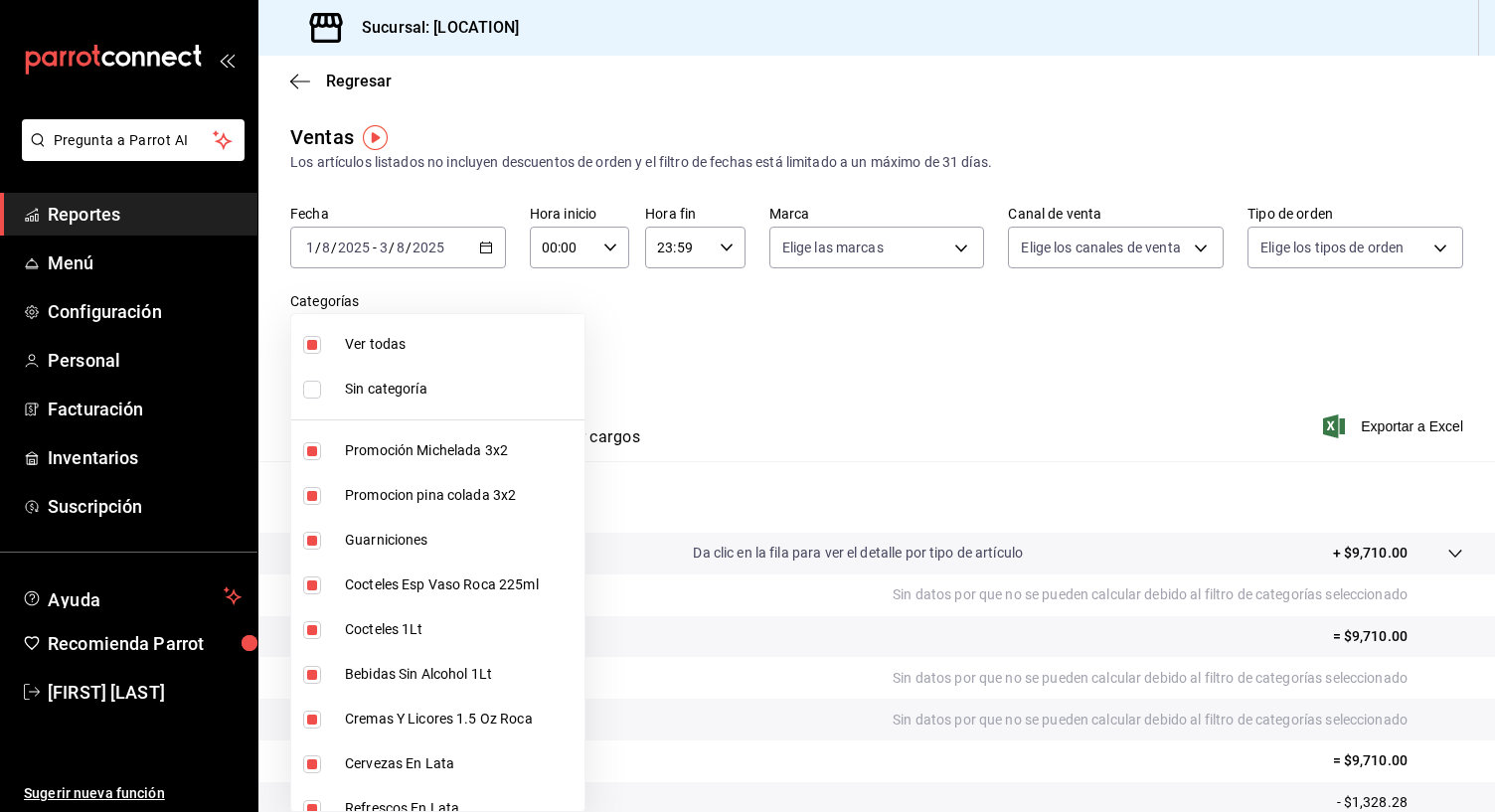 type on "f9973abf-4d50-430f-a3a0-1be1e9b440c3,4500806b-e482-404f-ace7-b7714d25f1ae,b7f0a2f8-73a7-493e-bd9f-aae48daa7334,7e7b79c3-7a3a-4d02-bd2a-fda91b88f102,5d8d50a4-5aef-4640-8824-4366797422d9,ad6ee1d9-30b9-4f7f-a595-5b81b41a4826,bd823bea-44a0-4702-b161-baea2a5d7c25,fd601c51-c5dc-4d07-957e-8125ebded89b,4af8406c-7e7c-455a-b571-586e854084e6,ecdbe8f6-90d0-4d88-a52d-28ba7ff2eb2f,6133c627-3a08-453c-85c9-4e038f0ed49a,2582bbc5-7a16-45c8-a3aa-712c12220ebc,68b91838-b039-451c-a11a-a3696c2c2e8f,a6ccece2-b5e1-4d3d-ae72-43ec26be992e,5272fed6-c15e-4e30-9d60-a3cf52010be0,eba2e5f3-6712-4eff-ae6b-bbccb3b92d8a,7728c7b5-6926-436c-924f-5ad446e34988,4694acb4-b7f7-4cb3-9abb-2497aa4a77c8,8cfada4e-b49a-43bb-8211-08096914e3e5,b2aa559e-95db-4ba9-a12b-4454d71e049e,b8d70b1f-720c-437c-b16a-19c116f034f1,c33a5930-795a-4abb-910e-fdd68106e061,3fd29e3b-5d3d-4a8b-afce-4a9d2bc6992c,5e90244f-3f9e-4522-82da-e0f9b2d944f2,d1bd5630-1831-494b-a920-6a53a2de3c8c,bde3da08-f25e-4047-aaa1-9e6a9397ea90,f9e531e8-941e-4607-a3ed-b6afc2299ce9,10304cd0-e203-44e5-9de2-03a530f189f1,e203bae6-85b6-4595-84f..." 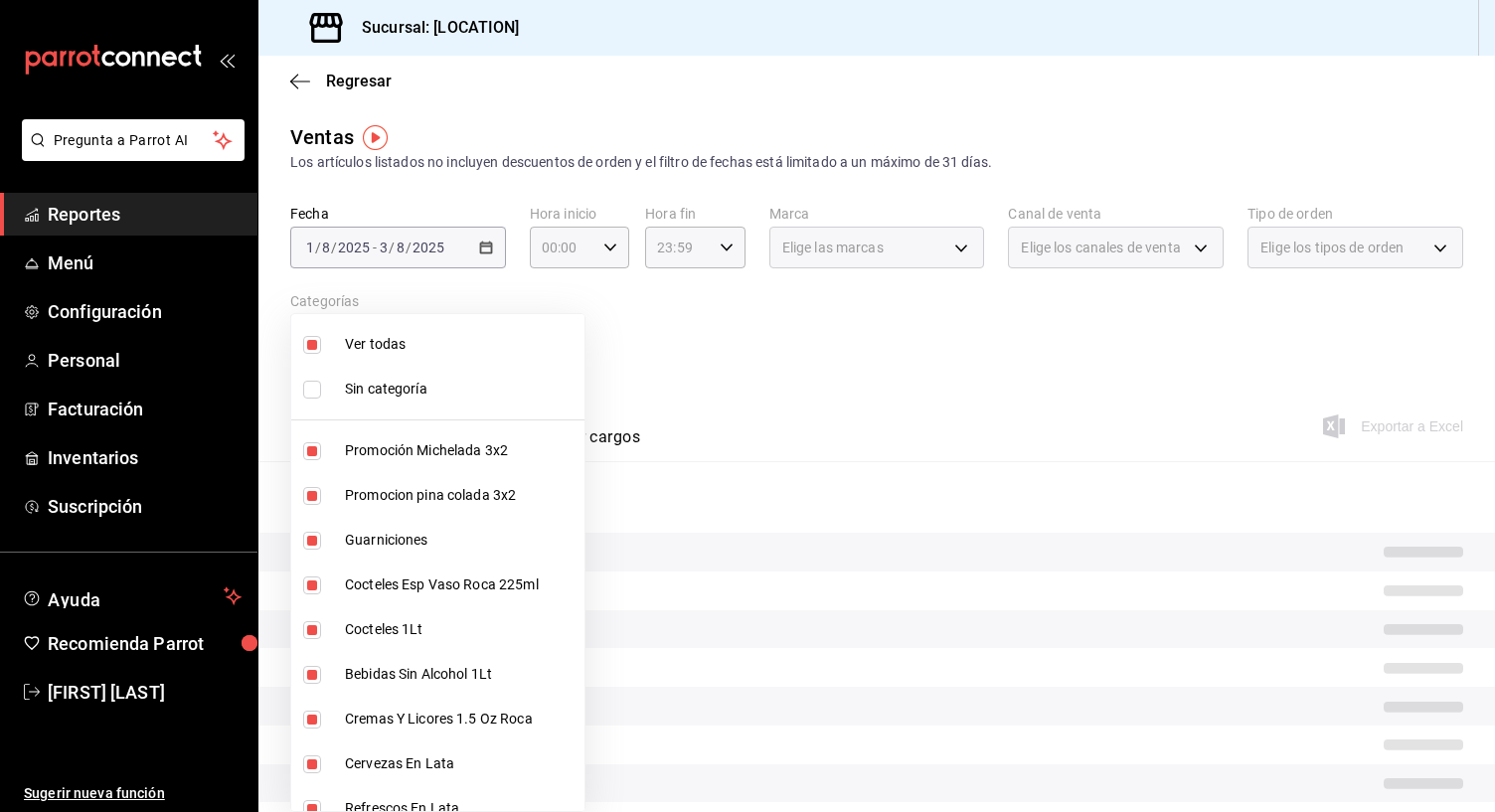 click at bounding box center [312, 345] 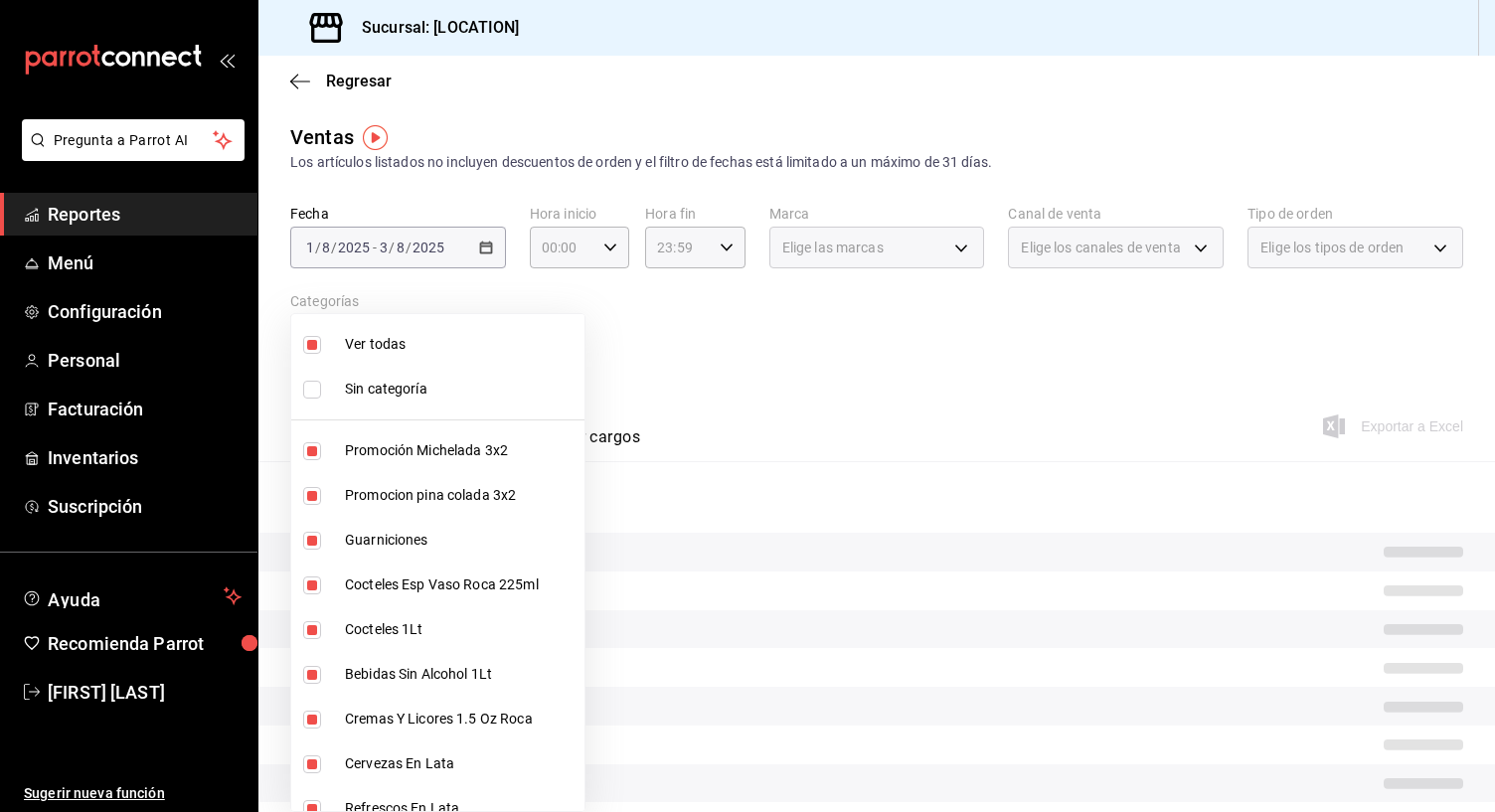 checkbox on "false" 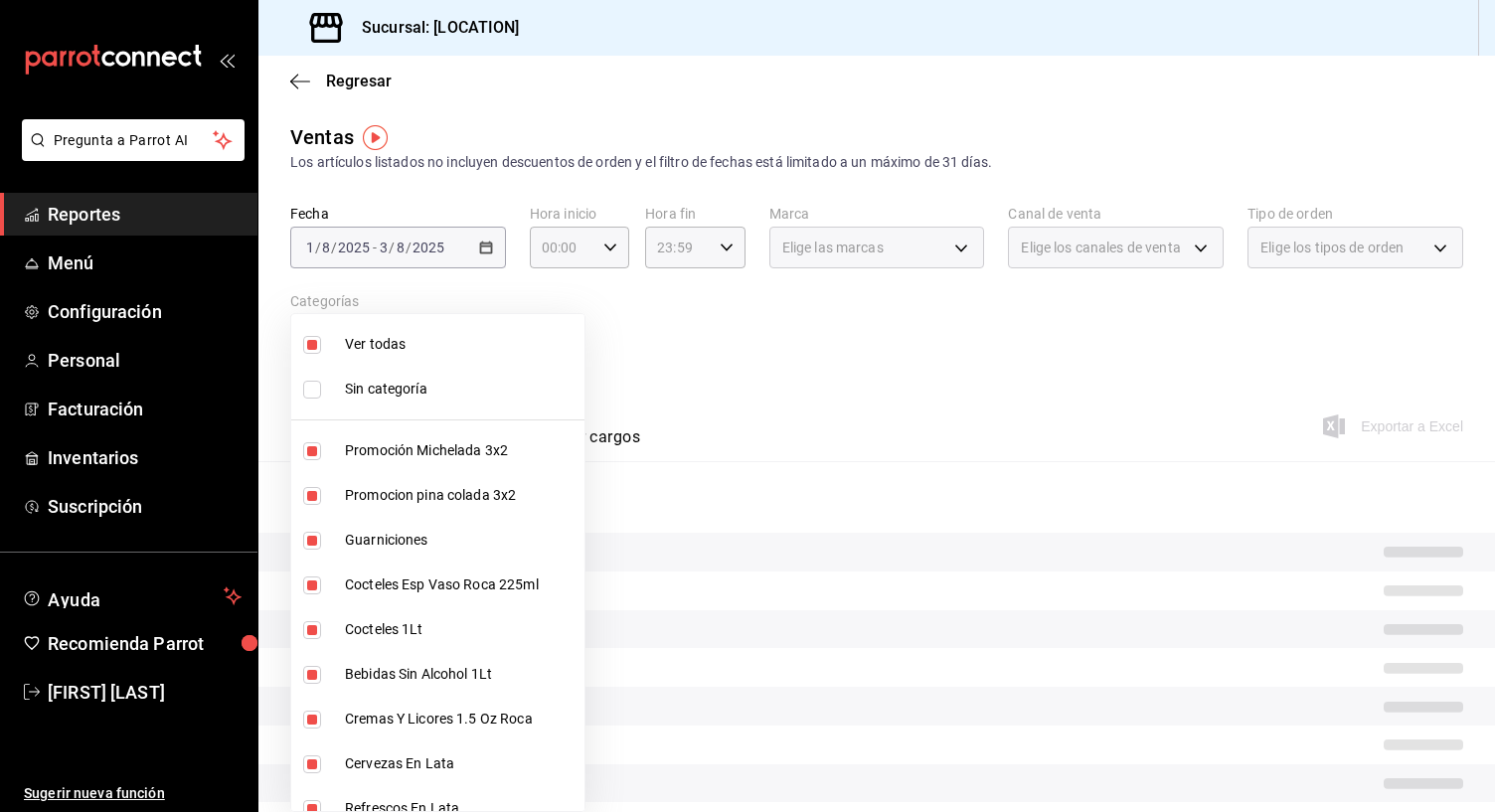 checkbox on "false" 